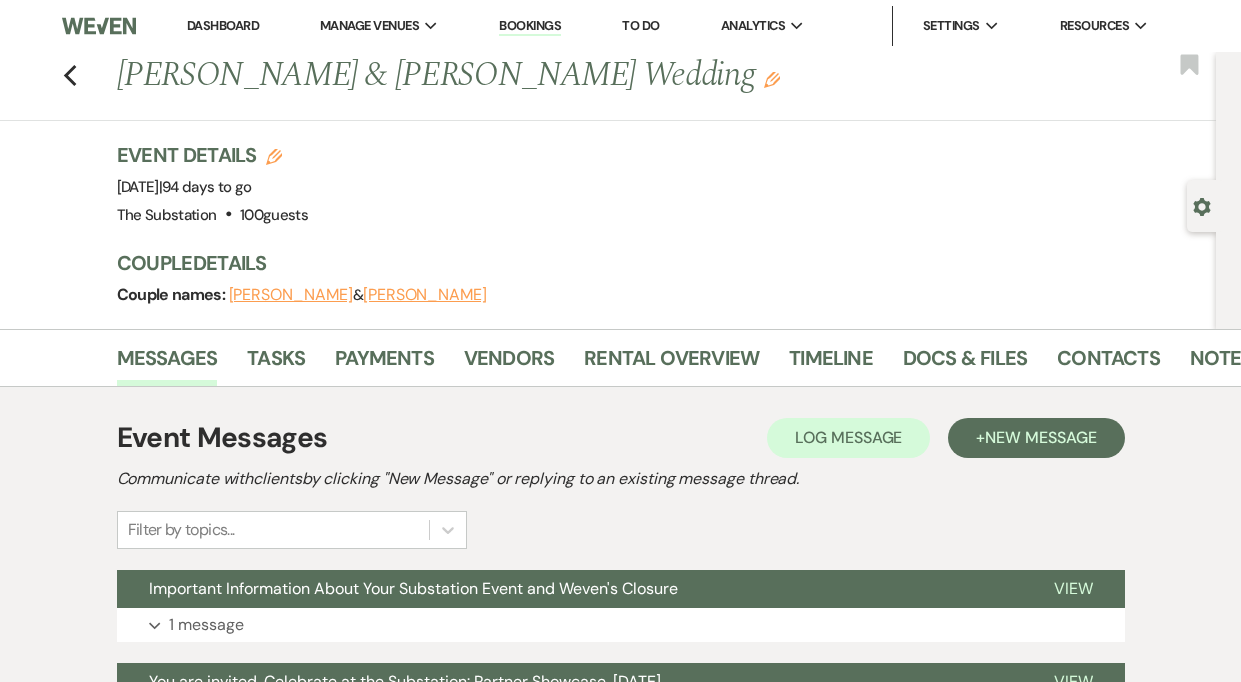 scroll, scrollTop: 0, scrollLeft: 0, axis: both 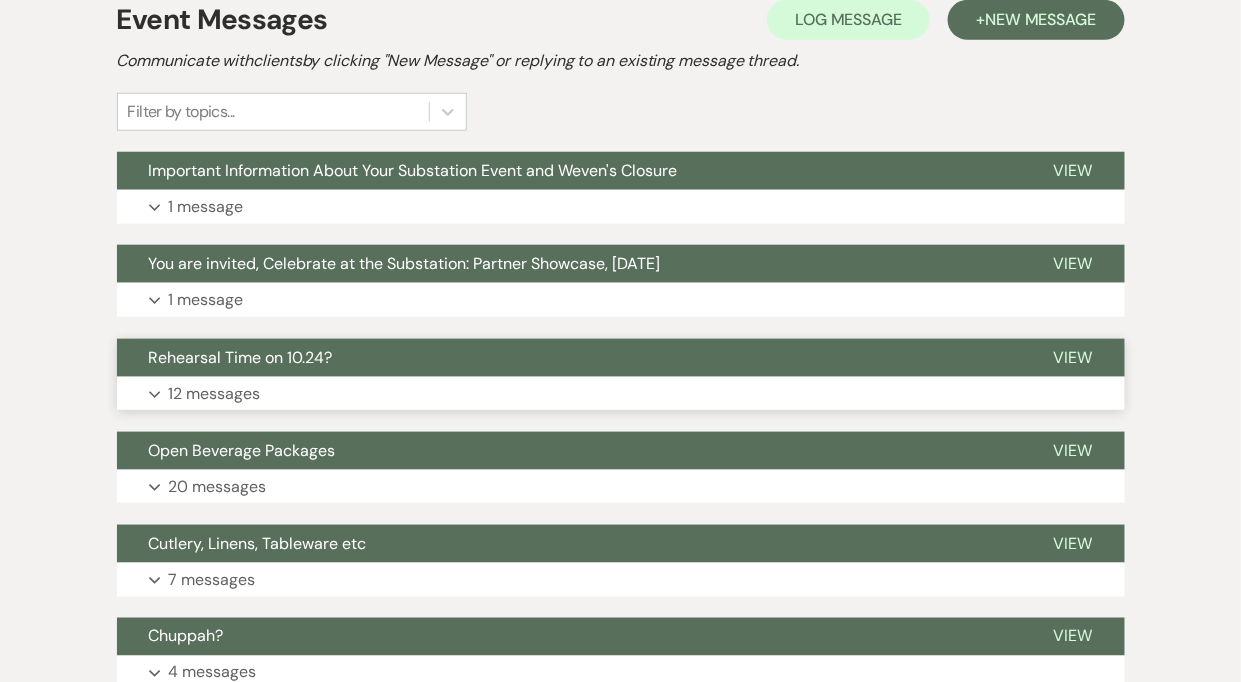 click on "Expand 12 messages" at bounding box center (621, 394) 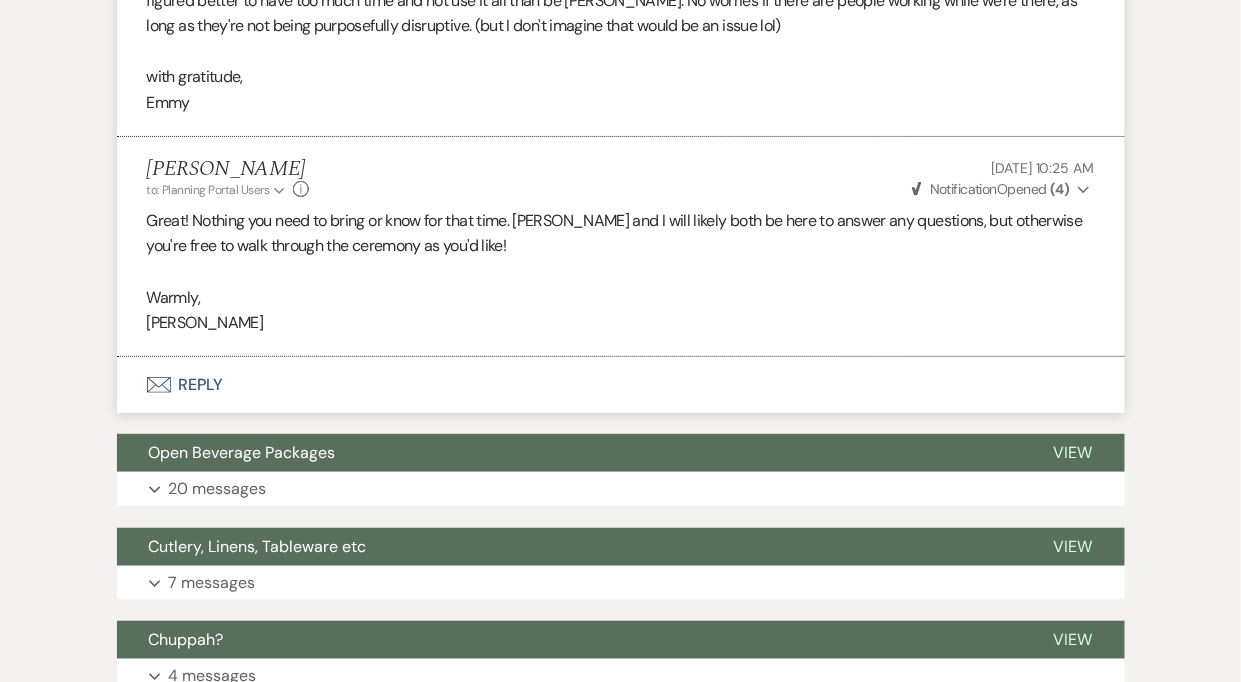 scroll, scrollTop: 4169, scrollLeft: 0, axis: vertical 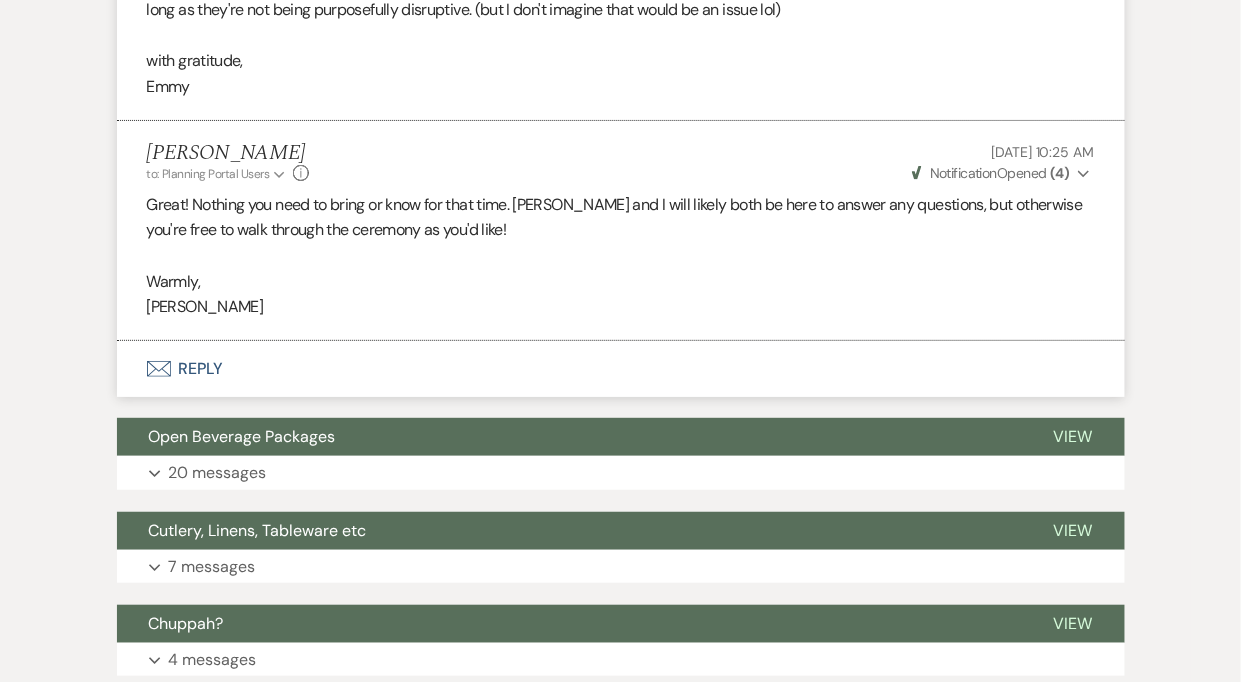 click on "Great! Nothing you need to bring or know for that time. [PERSON_NAME] and I will likely both be here to answer any questions, but otherwise you're free to walk through the ceremony as you'd like!" at bounding box center [621, 217] 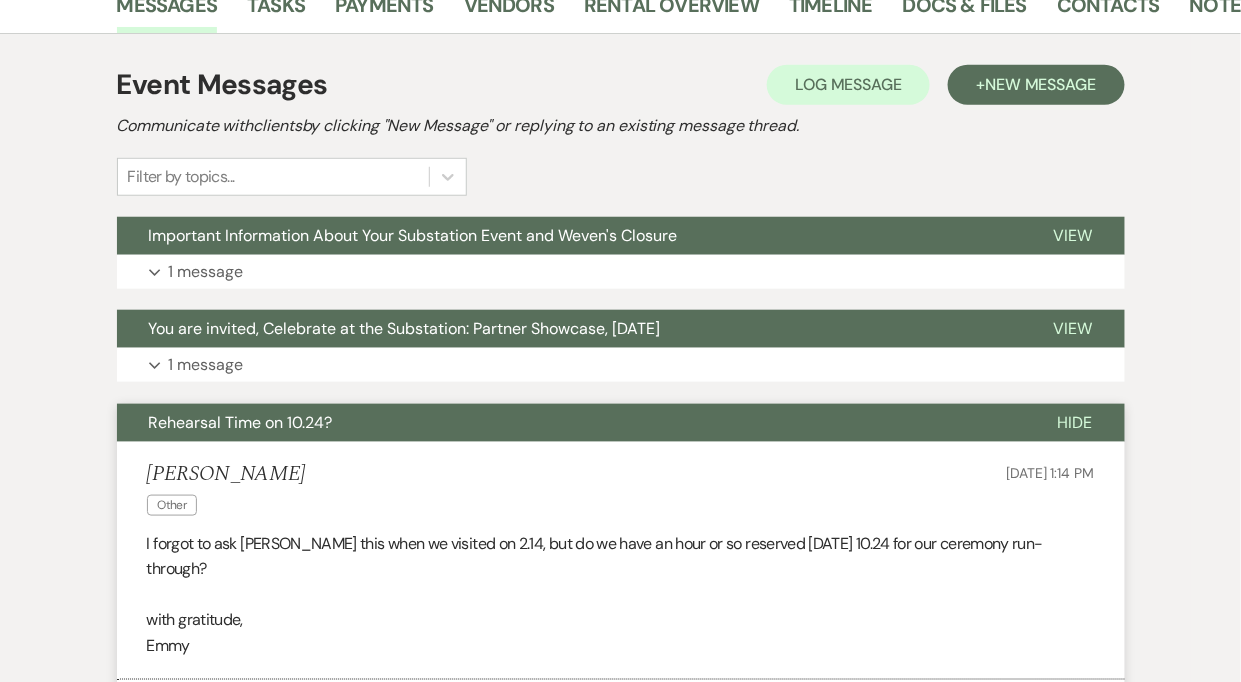 scroll, scrollTop: 0, scrollLeft: 0, axis: both 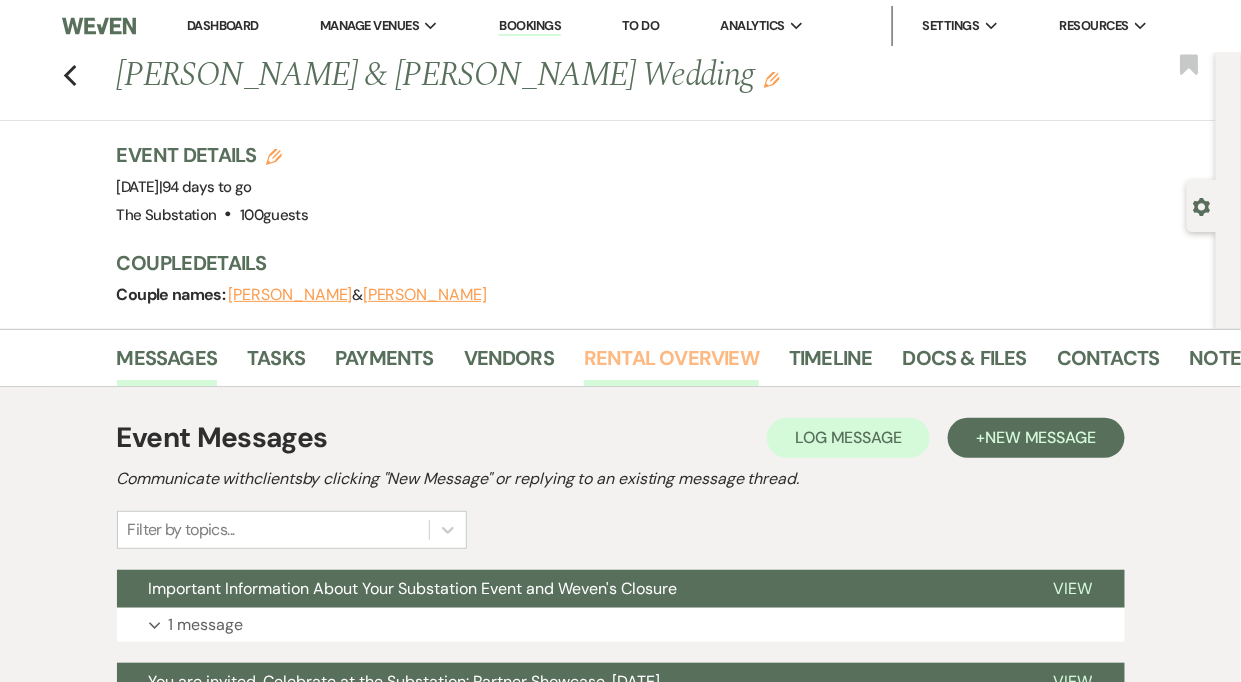 click on "Rental Overview" at bounding box center [671, 364] 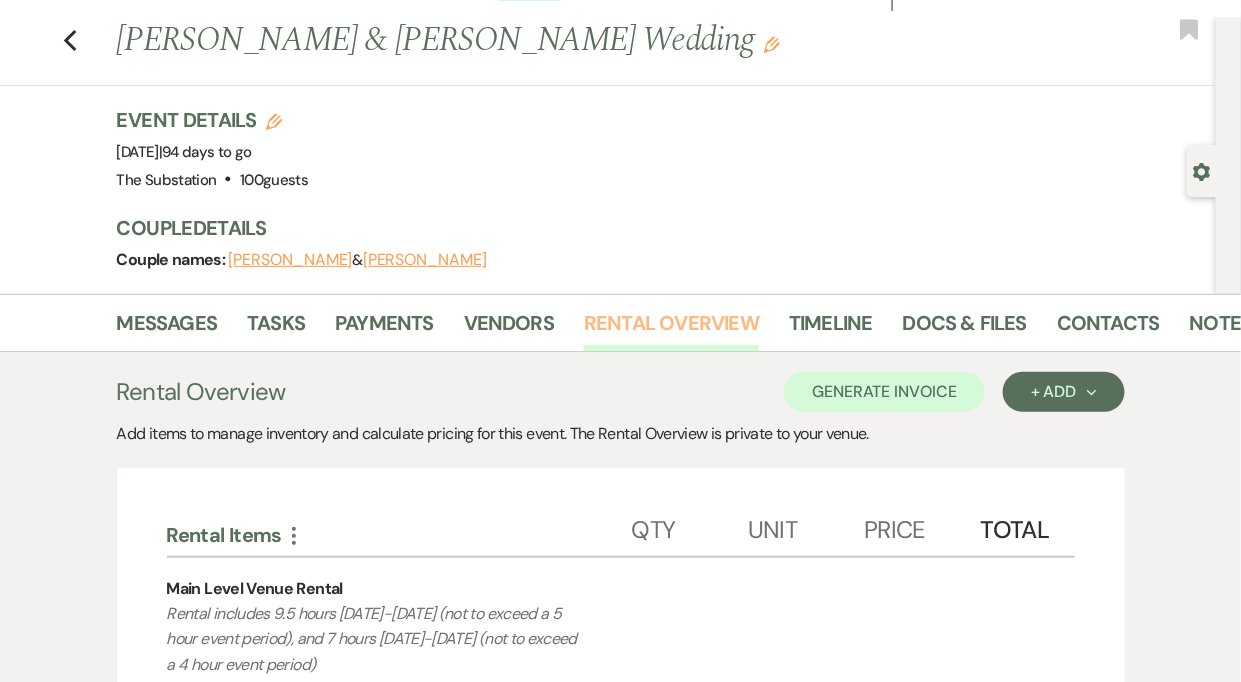 scroll, scrollTop: 0, scrollLeft: 0, axis: both 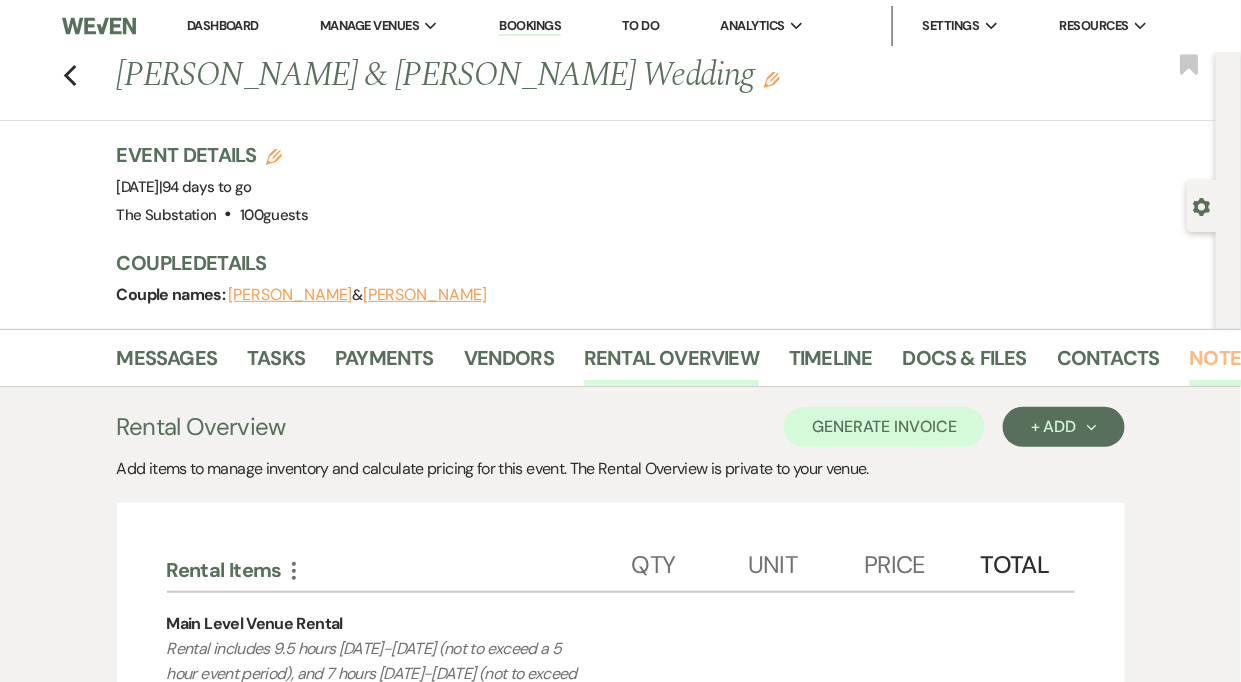 click on "Notes" at bounding box center (1221, 364) 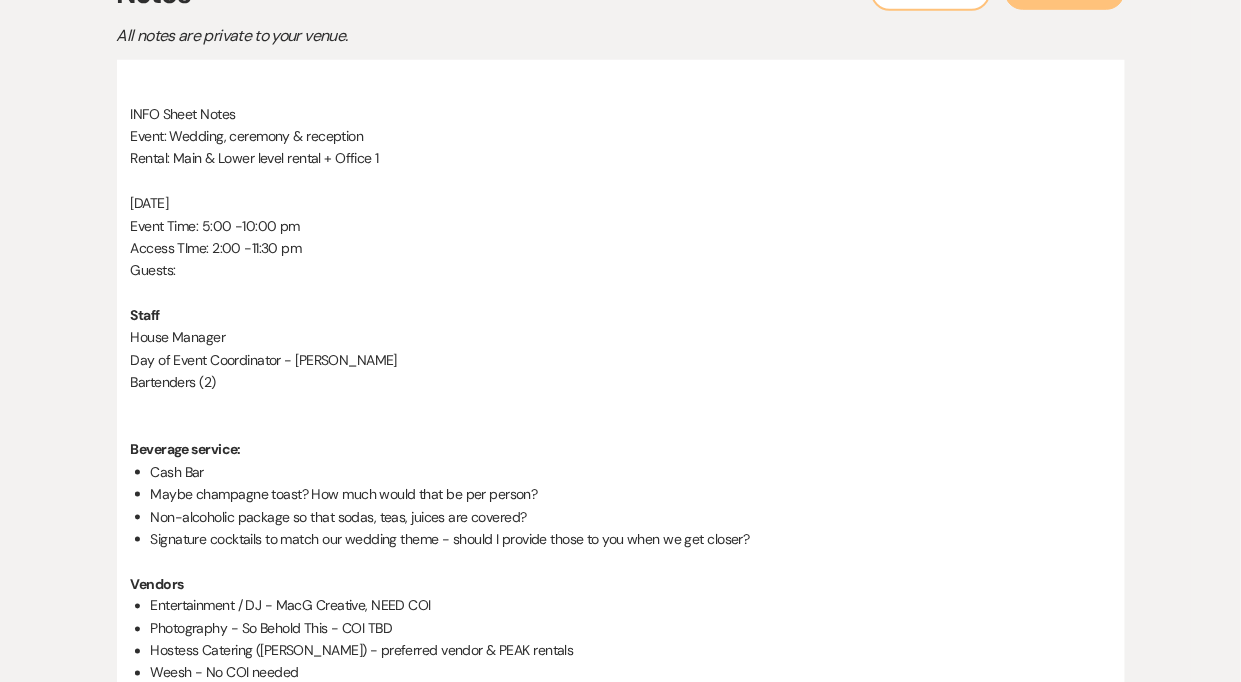 scroll, scrollTop: 456, scrollLeft: 0, axis: vertical 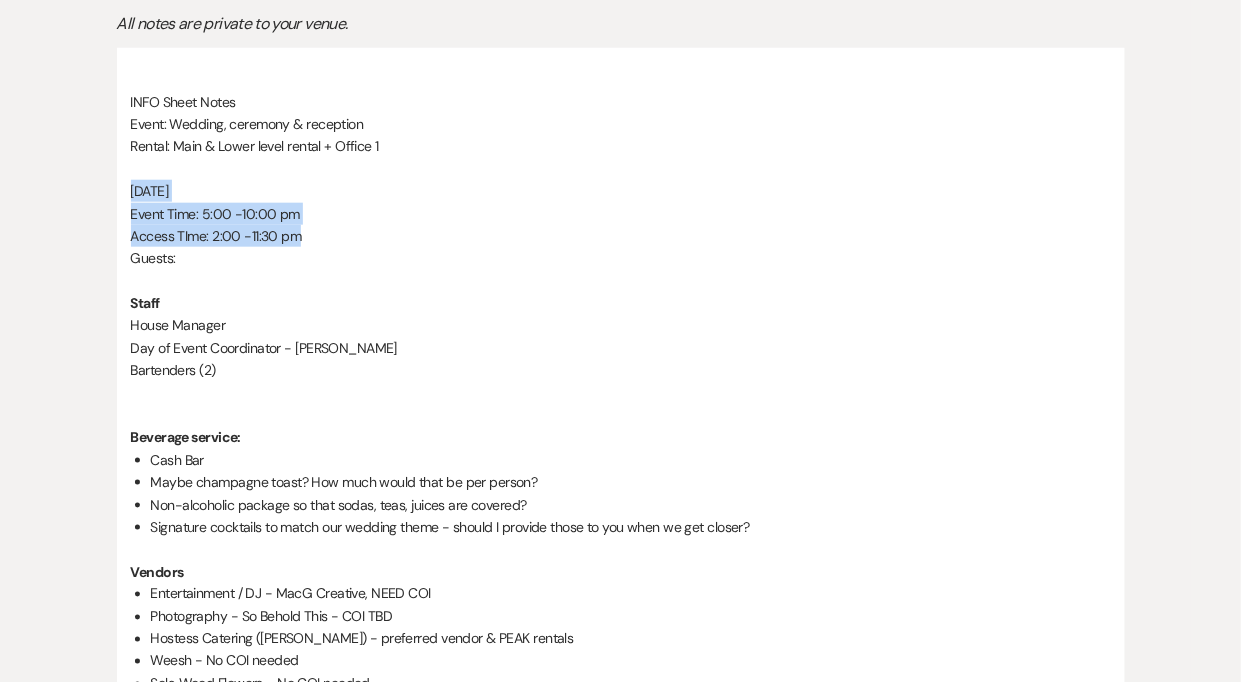 drag, startPoint x: 132, startPoint y: 183, endPoint x: 412, endPoint y: 240, distance: 285.7429 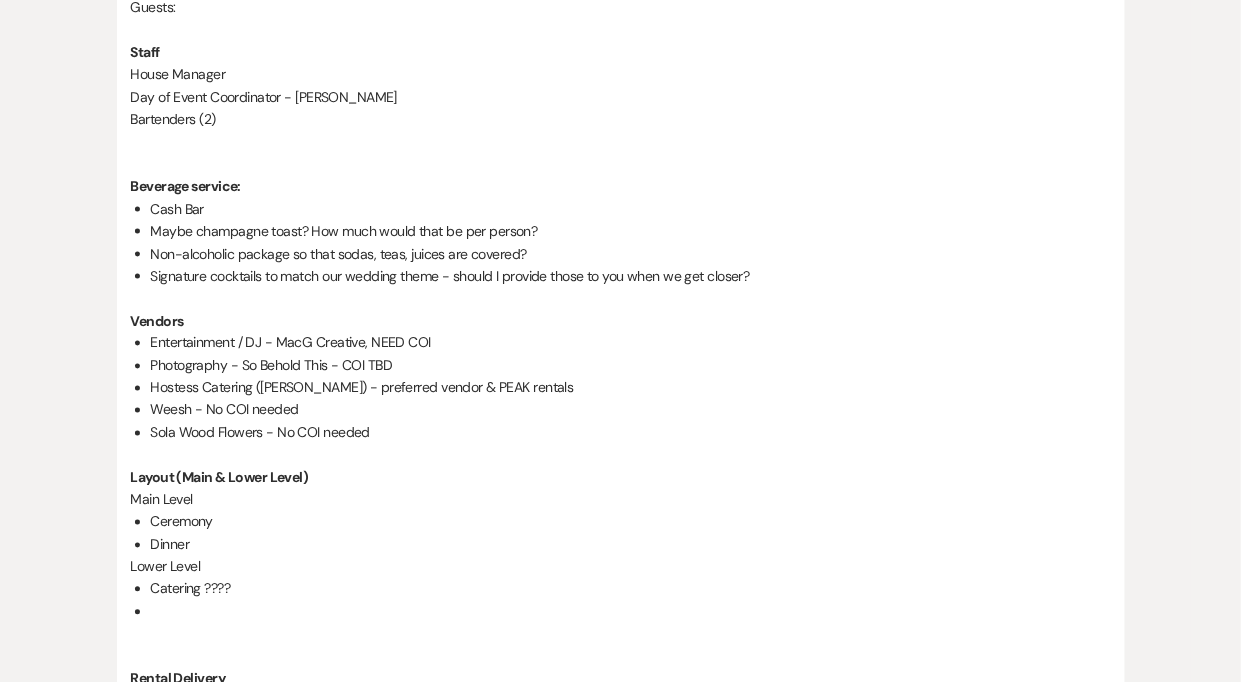 scroll, scrollTop: 714, scrollLeft: 0, axis: vertical 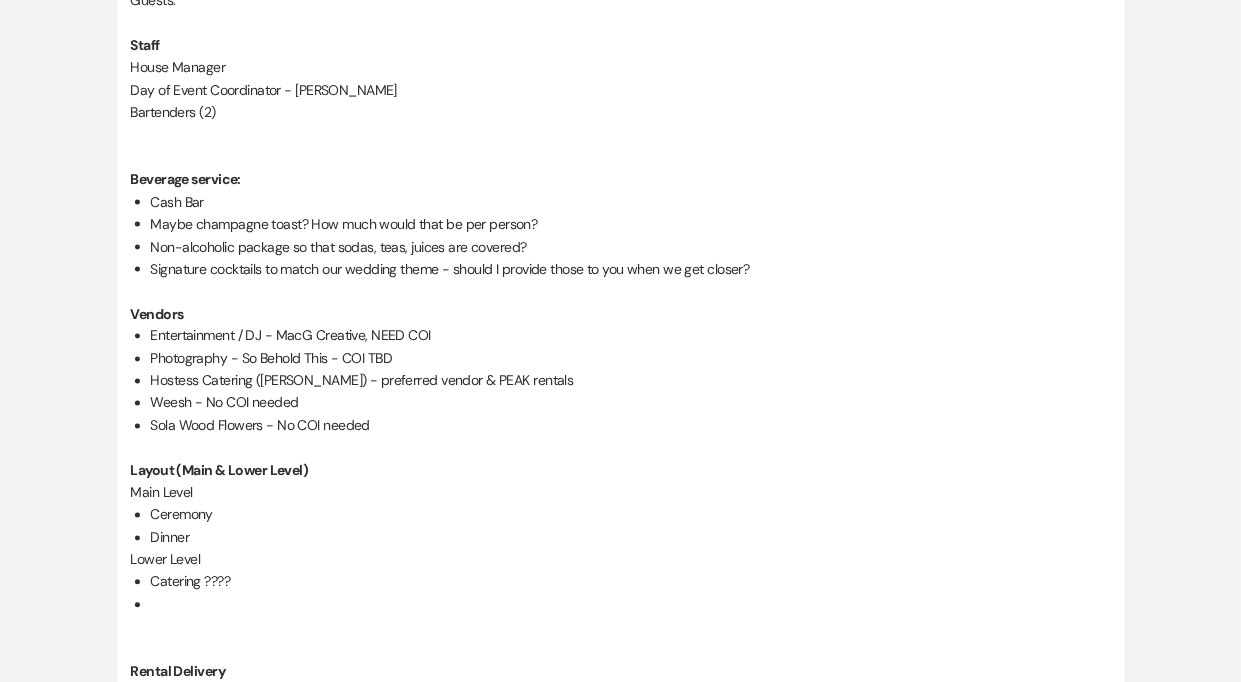 click on "Entertainment / DJ - MacG Creative, NEED COI" at bounding box center [631, 336] 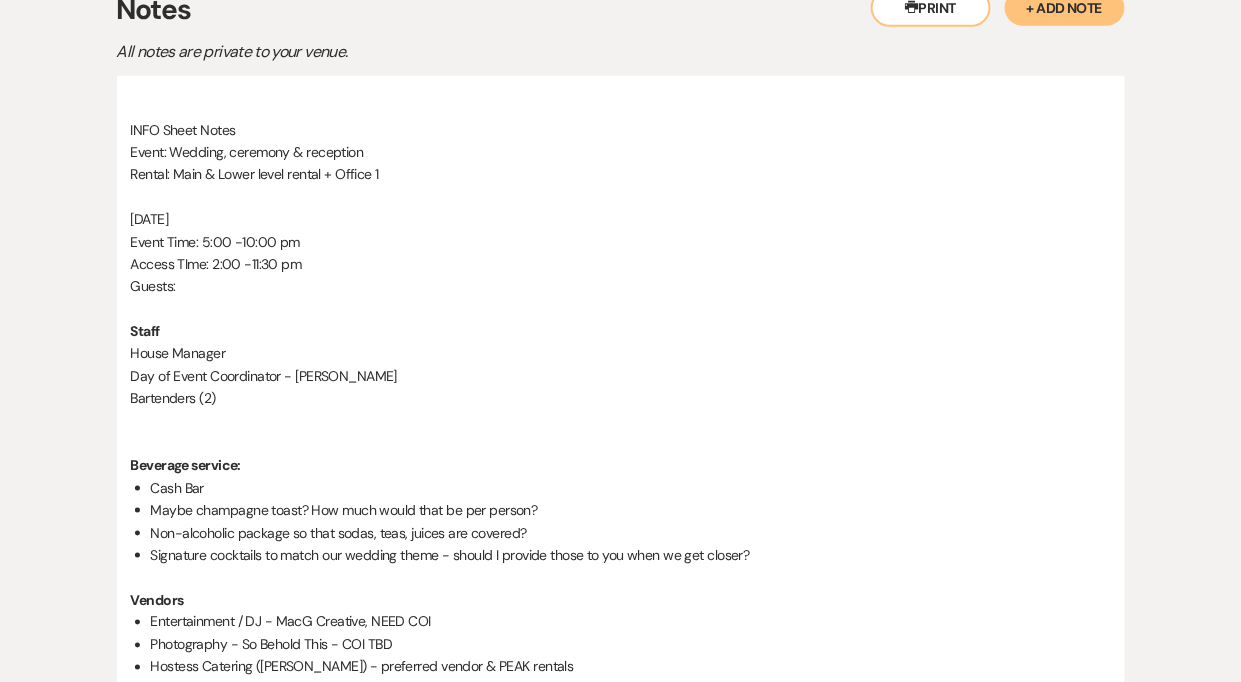 scroll, scrollTop: 0, scrollLeft: 0, axis: both 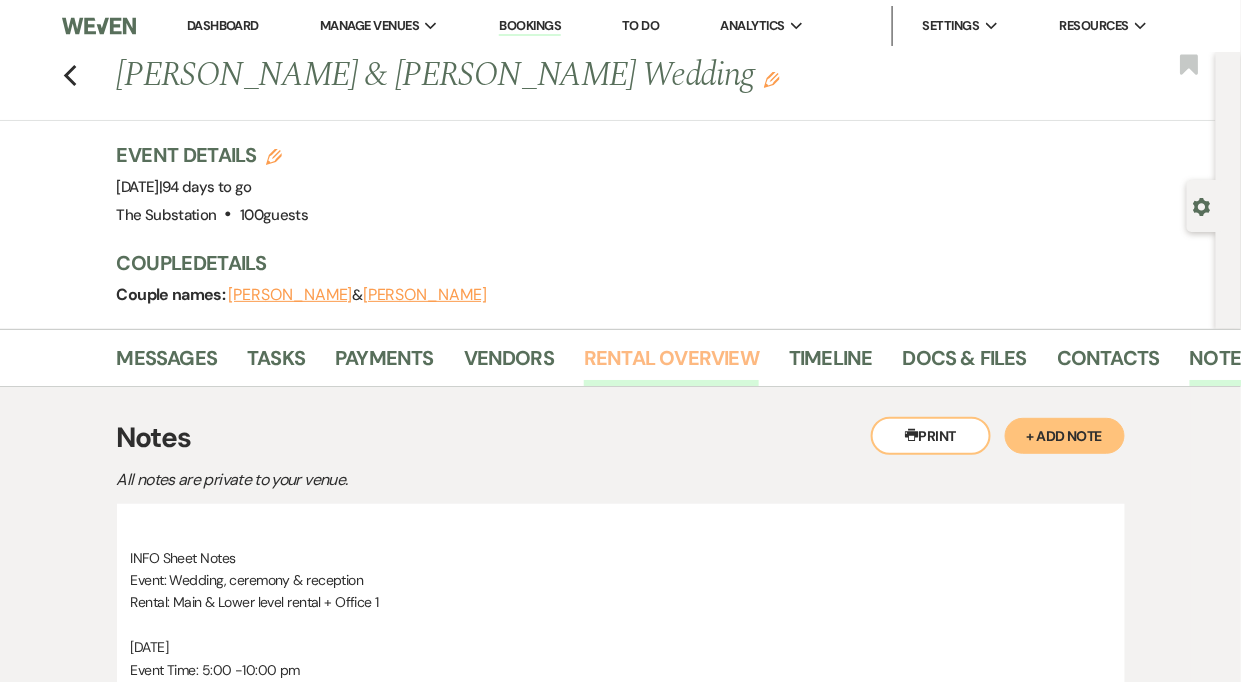 click on "Rental Overview" at bounding box center [671, 364] 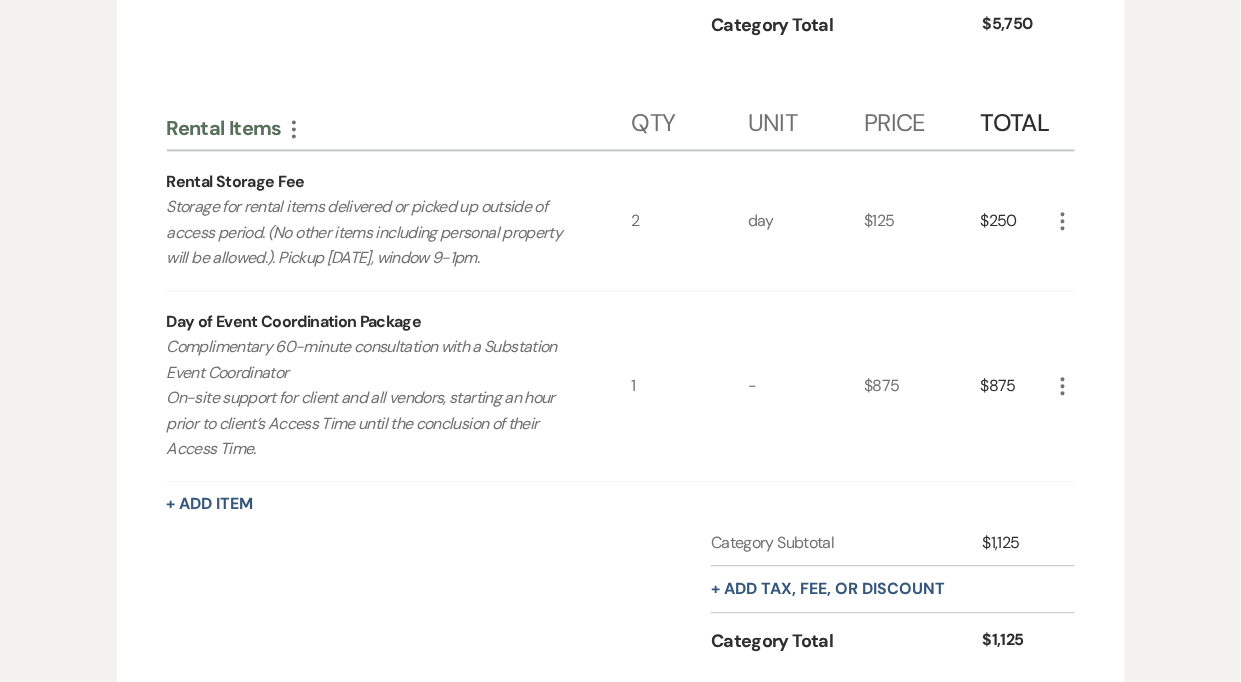 scroll, scrollTop: 1137, scrollLeft: 0, axis: vertical 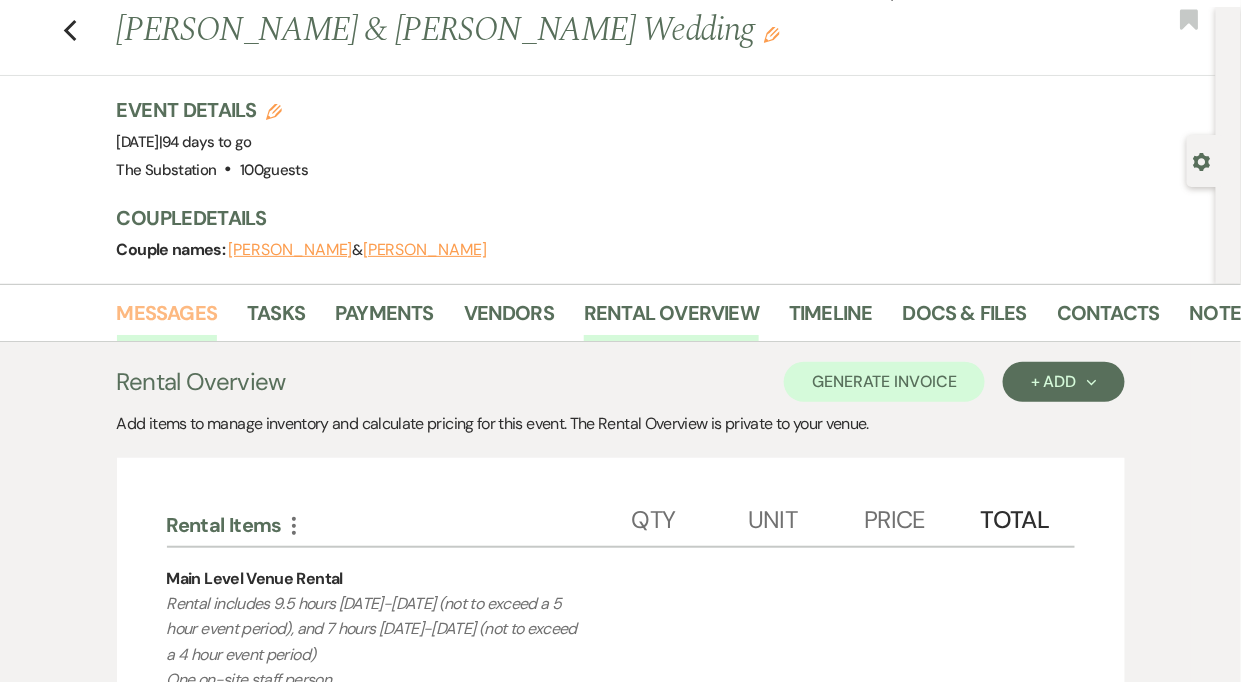 click on "Messages" at bounding box center [167, 319] 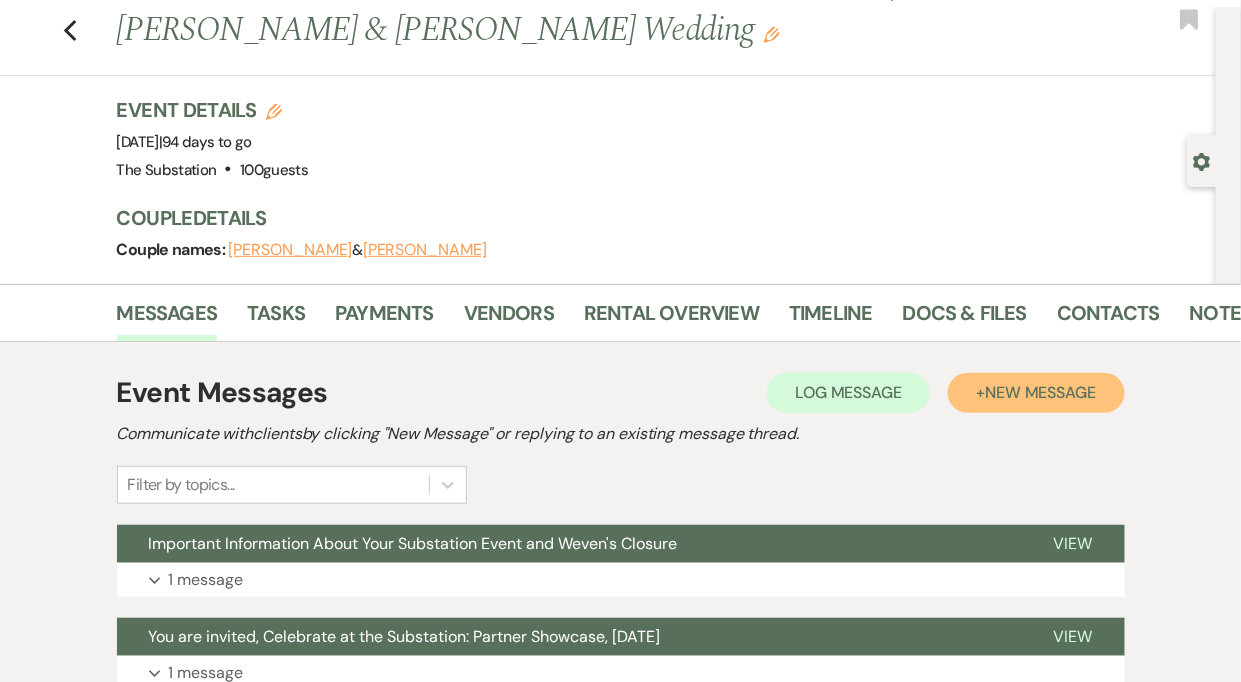 click on "New Message" at bounding box center (1040, 392) 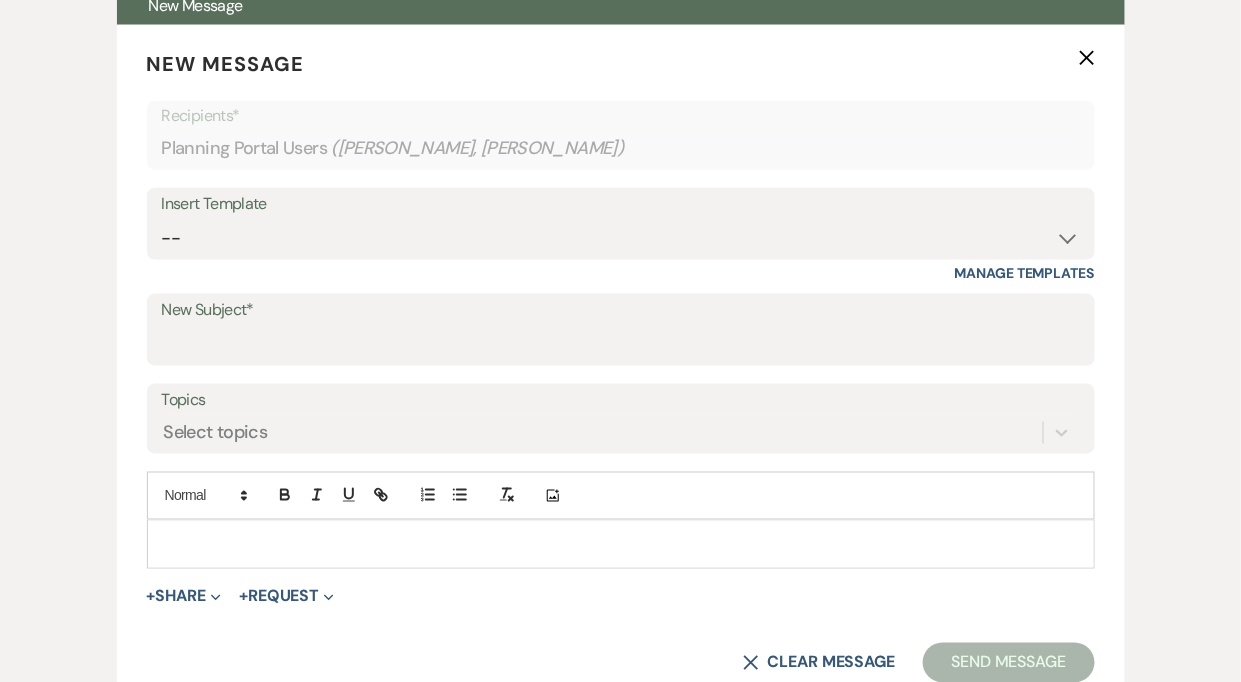 scroll, scrollTop: 588, scrollLeft: 0, axis: vertical 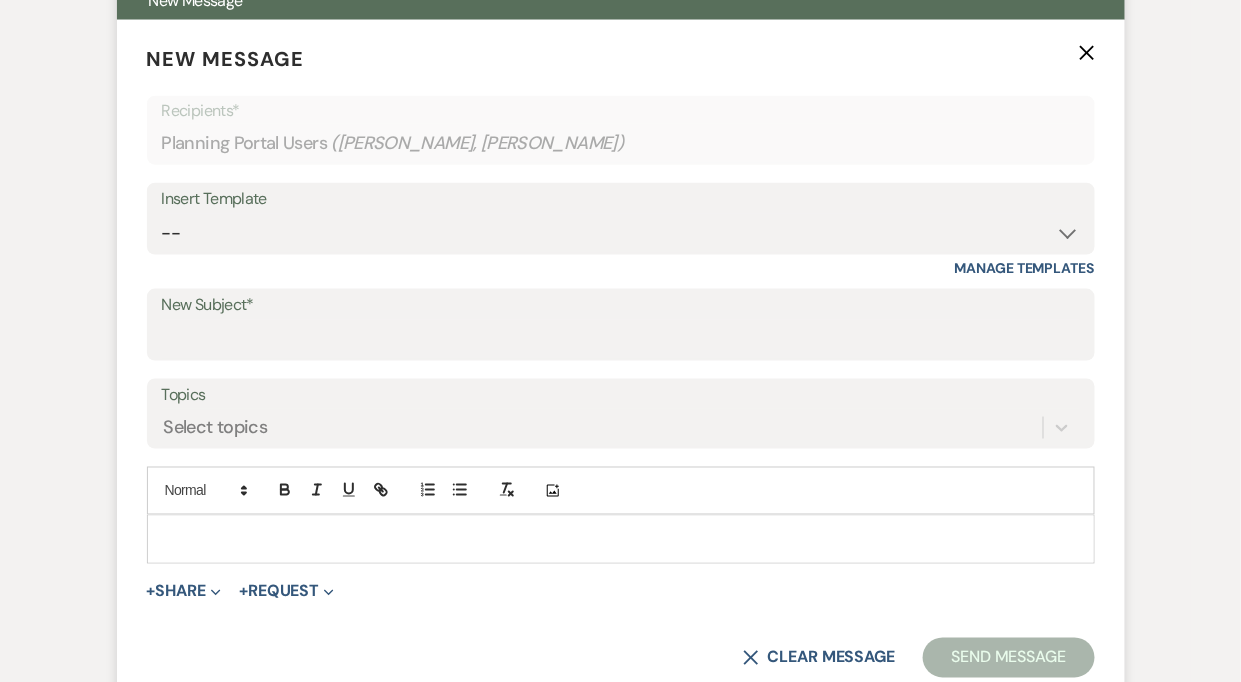 click at bounding box center (621, 539) 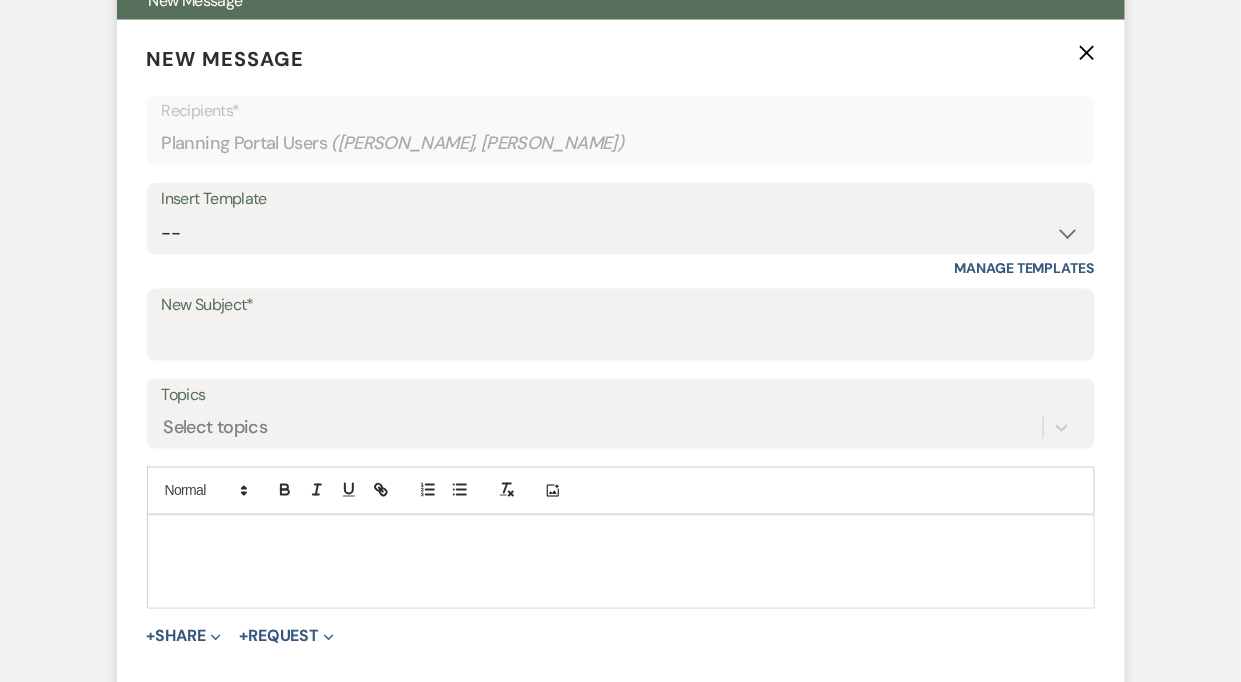 type 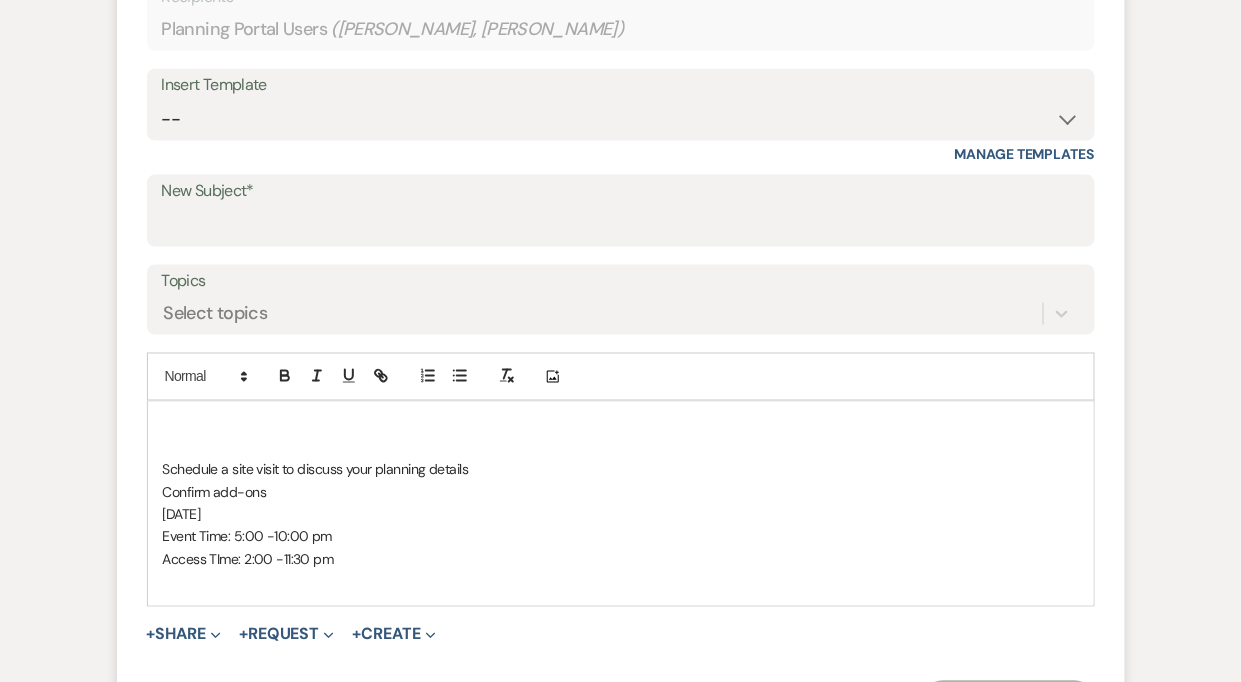 scroll, scrollTop: 728, scrollLeft: 0, axis: vertical 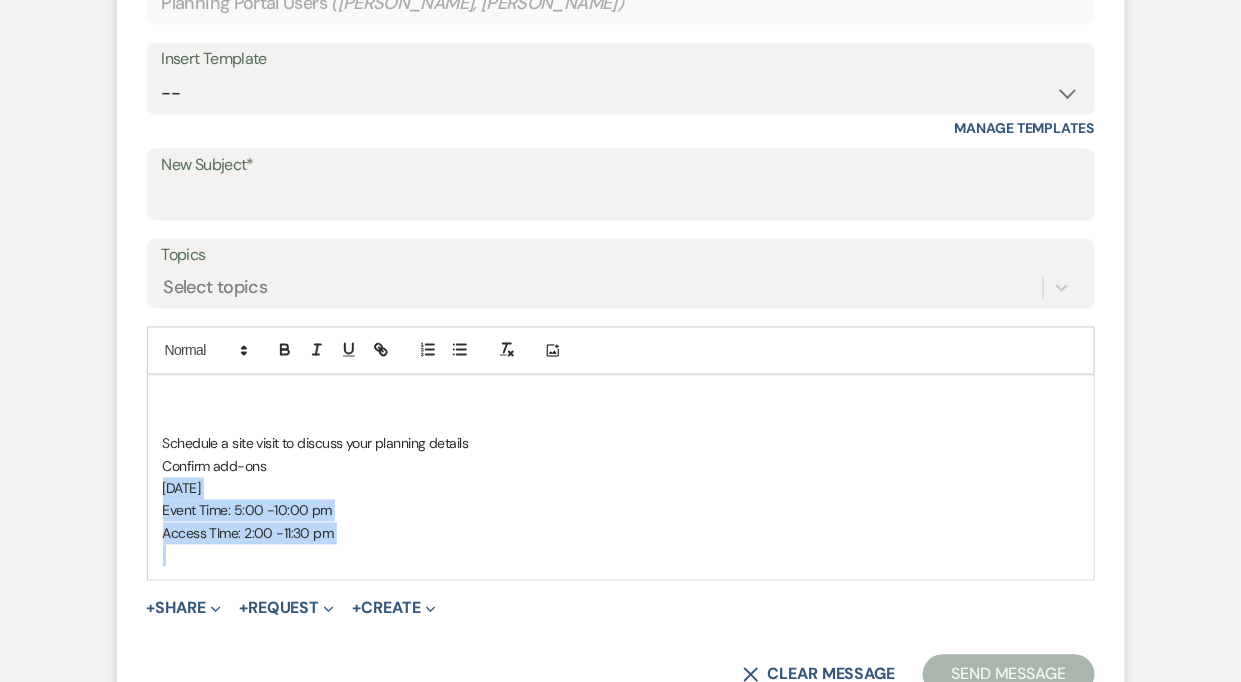 drag, startPoint x: 160, startPoint y: 489, endPoint x: 411, endPoint y: 552, distance: 258.7856 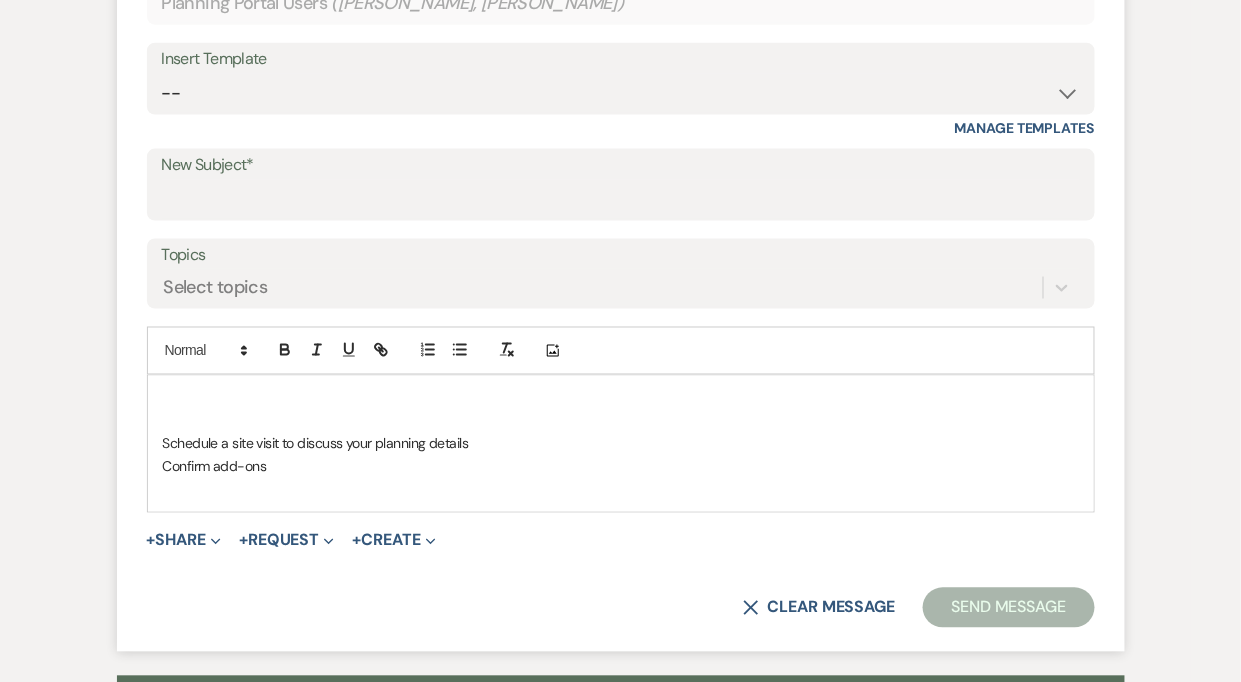 click at bounding box center (621, 422) 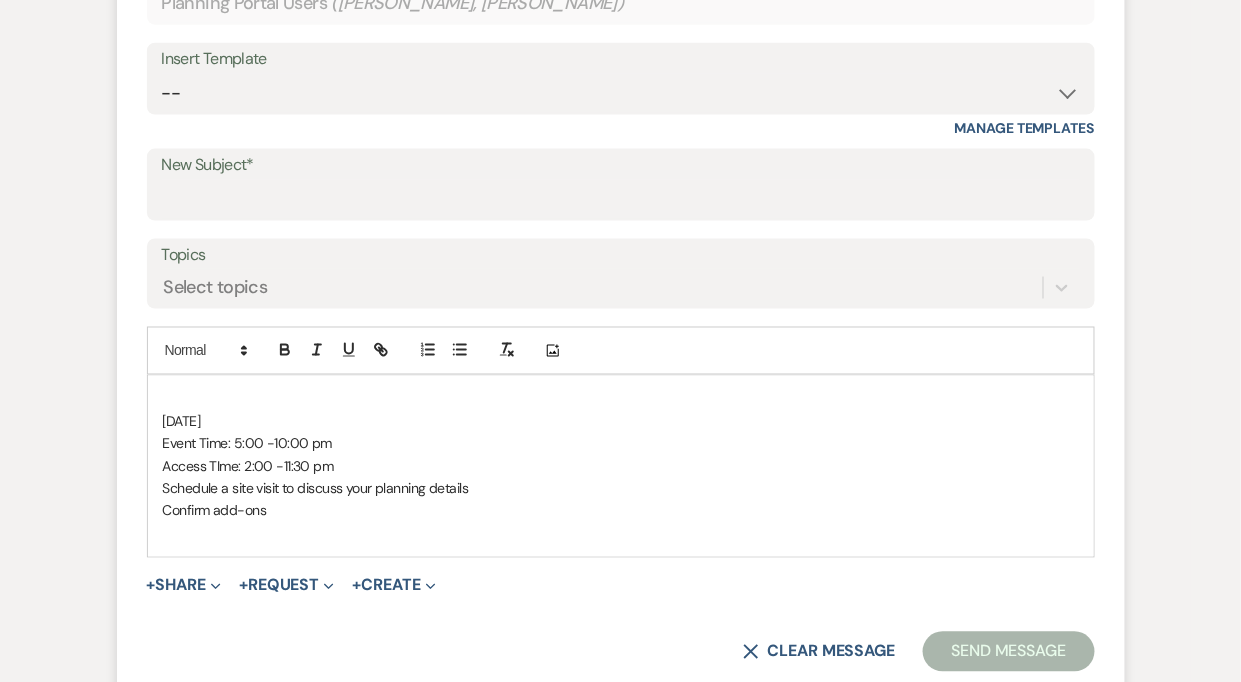 click on "Confirm add-ons" at bounding box center [621, 511] 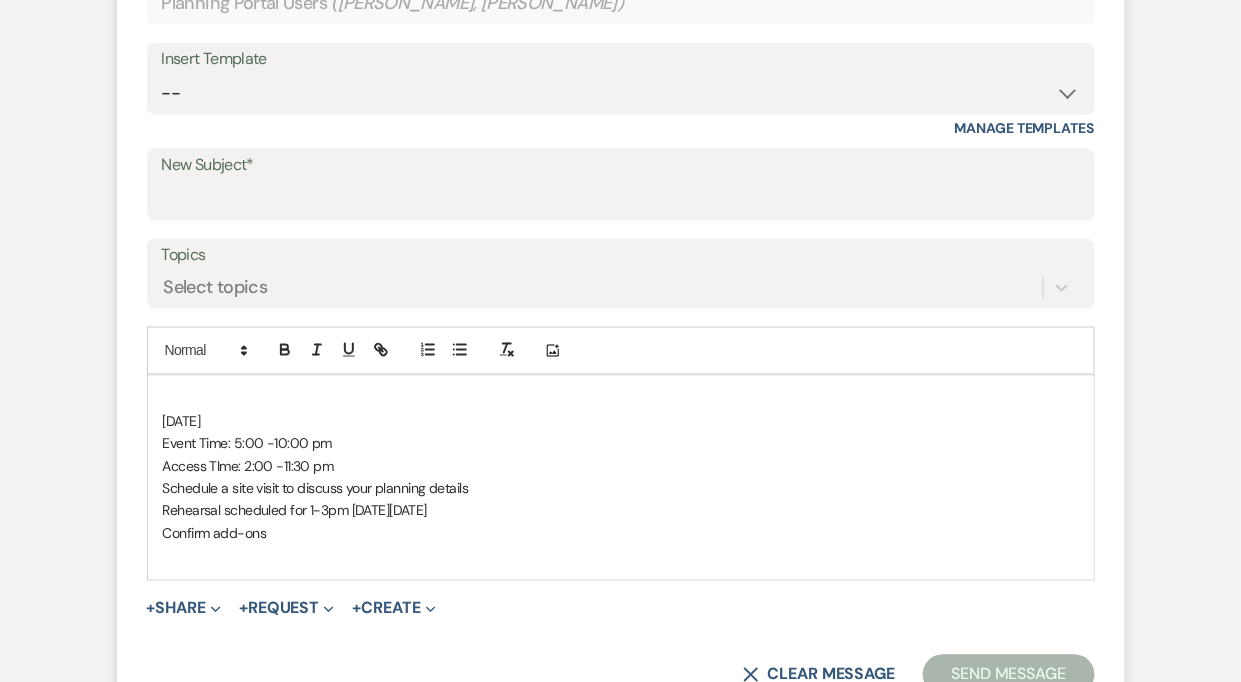 click on "Confirm add-ons" at bounding box center [621, 534] 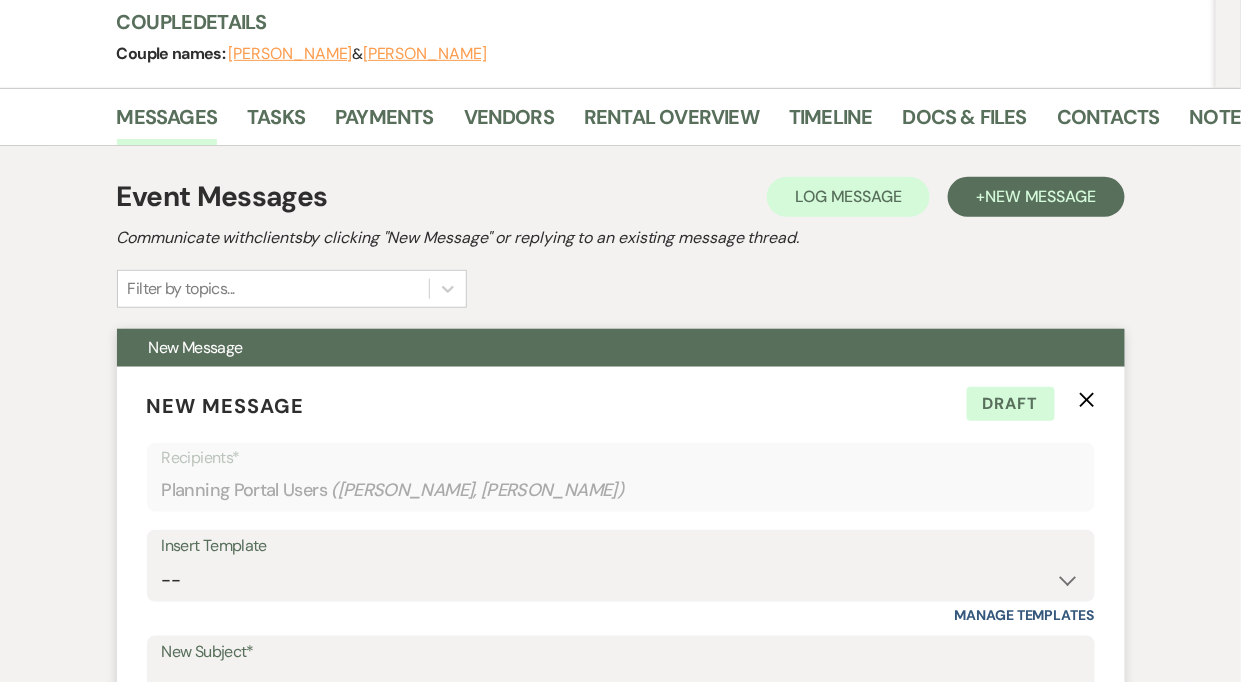 scroll, scrollTop: 240, scrollLeft: 0, axis: vertical 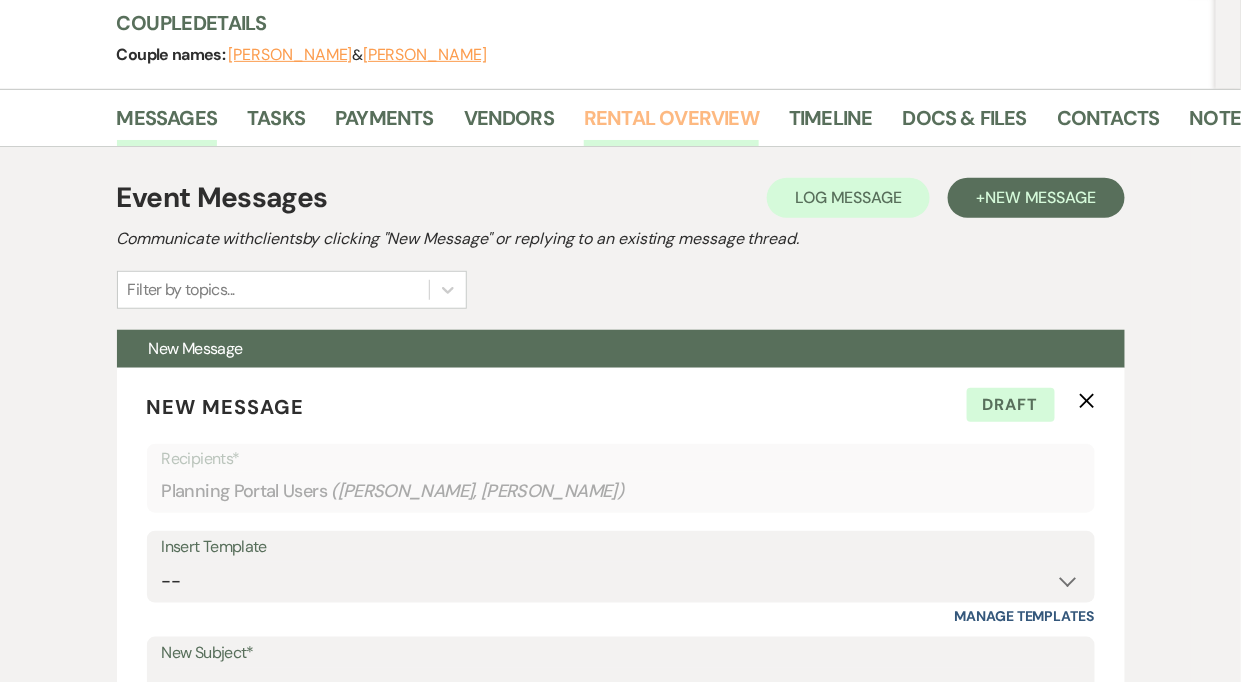click on "Rental Overview" at bounding box center (671, 124) 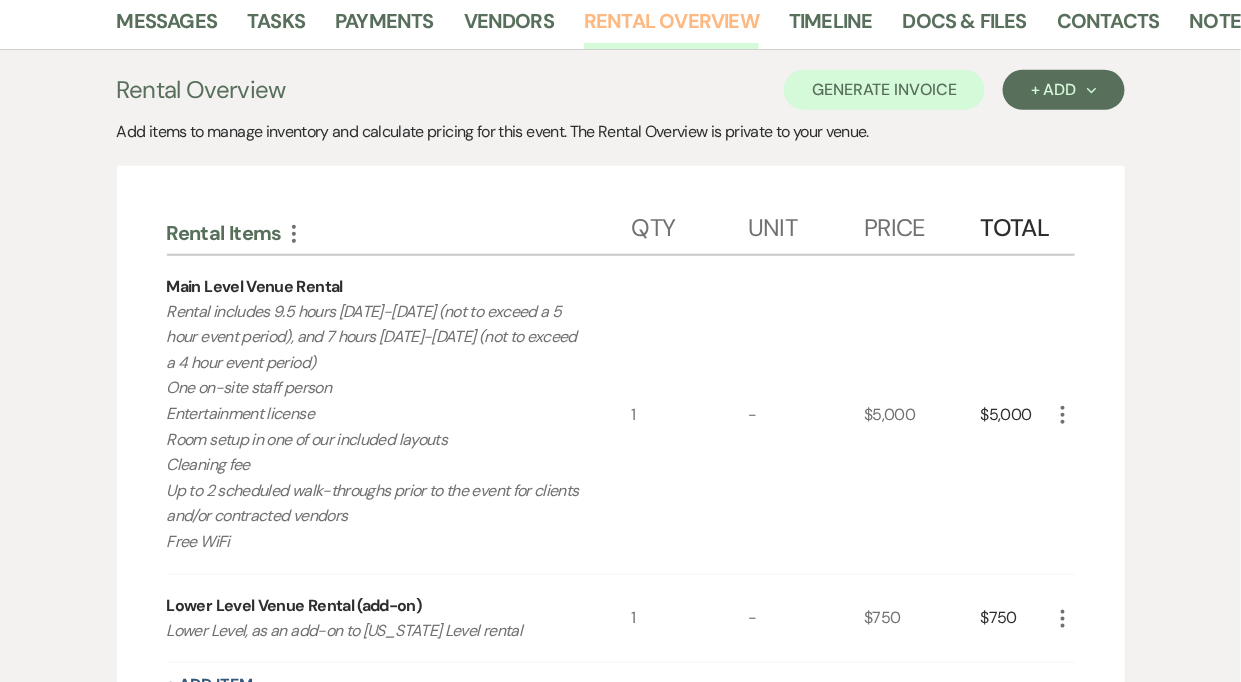scroll, scrollTop: 0, scrollLeft: 0, axis: both 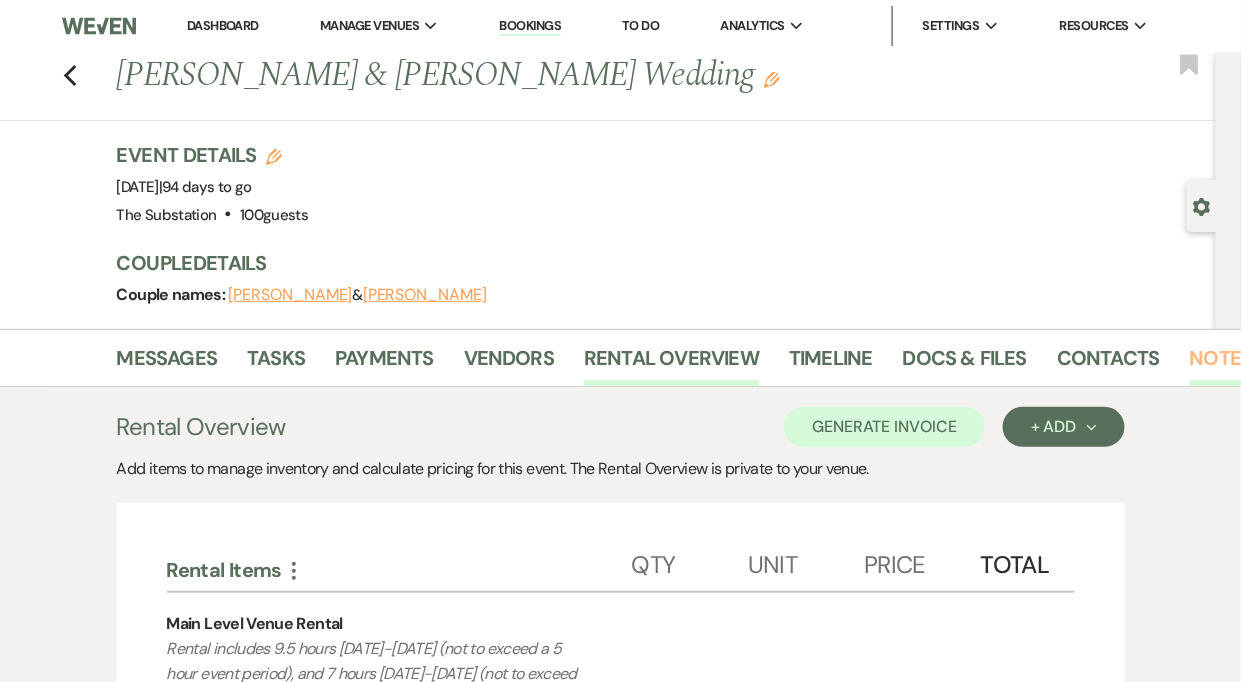 click on "Notes" at bounding box center (1221, 364) 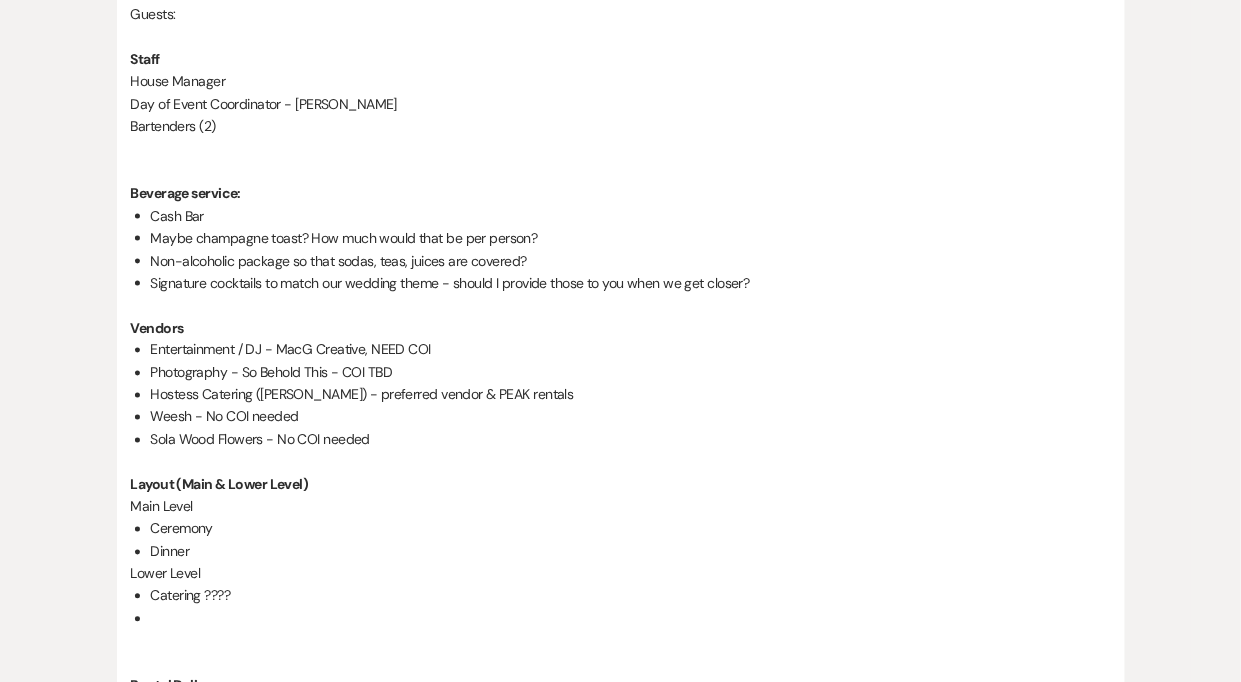 scroll, scrollTop: 699, scrollLeft: 0, axis: vertical 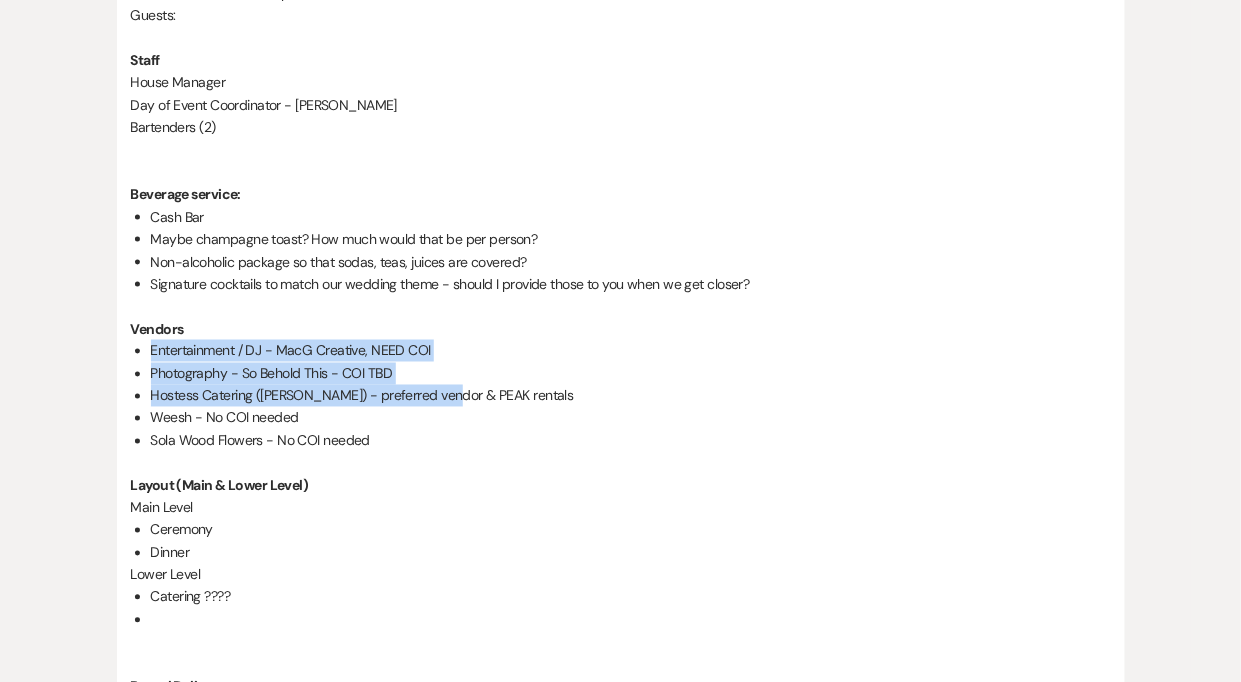 drag, startPoint x: 152, startPoint y: 352, endPoint x: 449, endPoint y: 384, distance: 298.71893 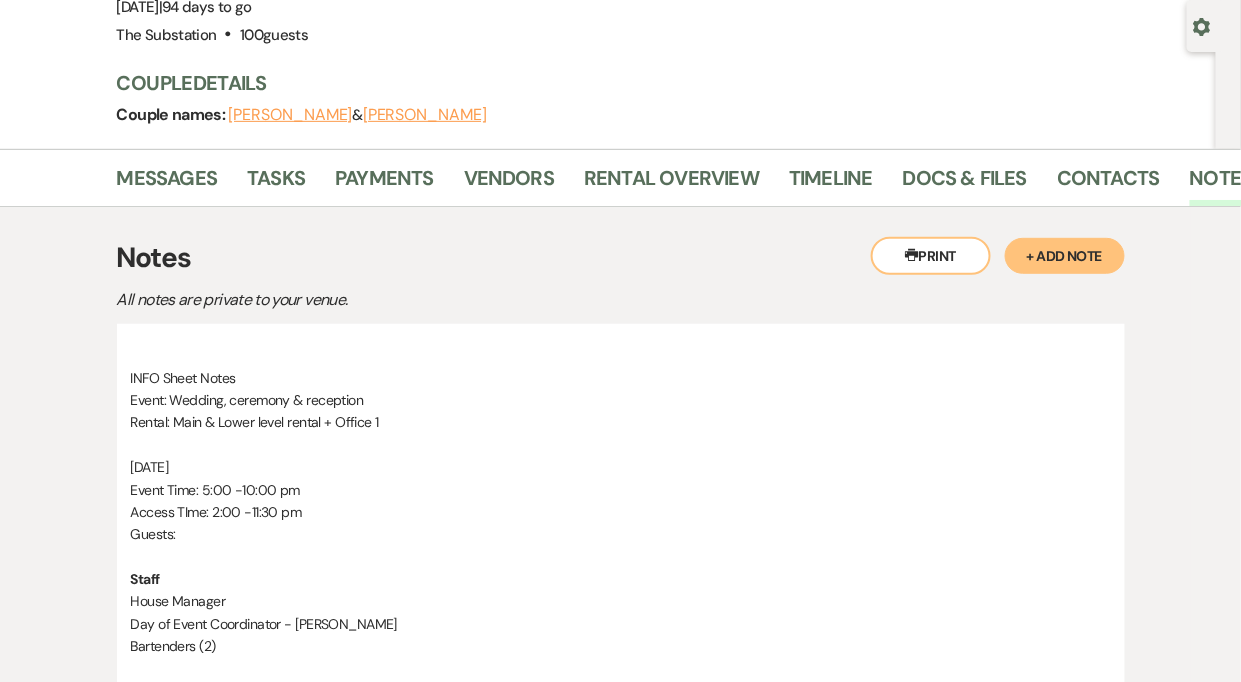 scroll, scrollTop: 0, scrollLeft: 0, axis: both 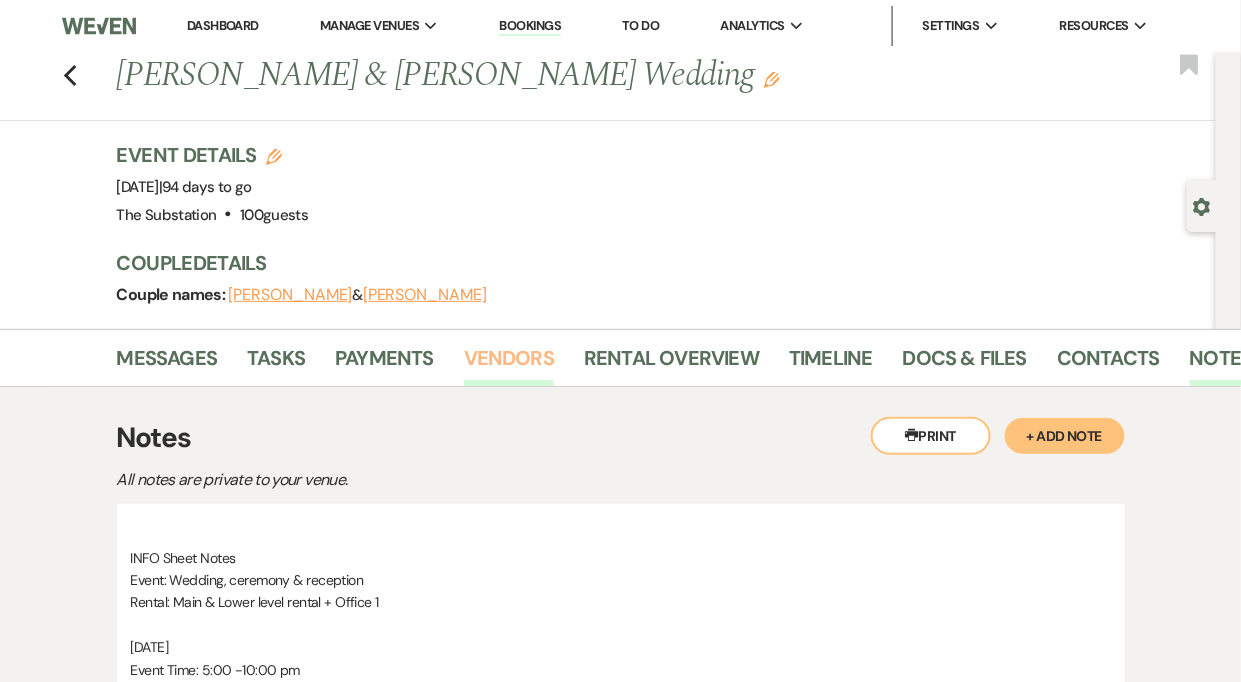 click on "Vendors" at bounding box center (509, 364) 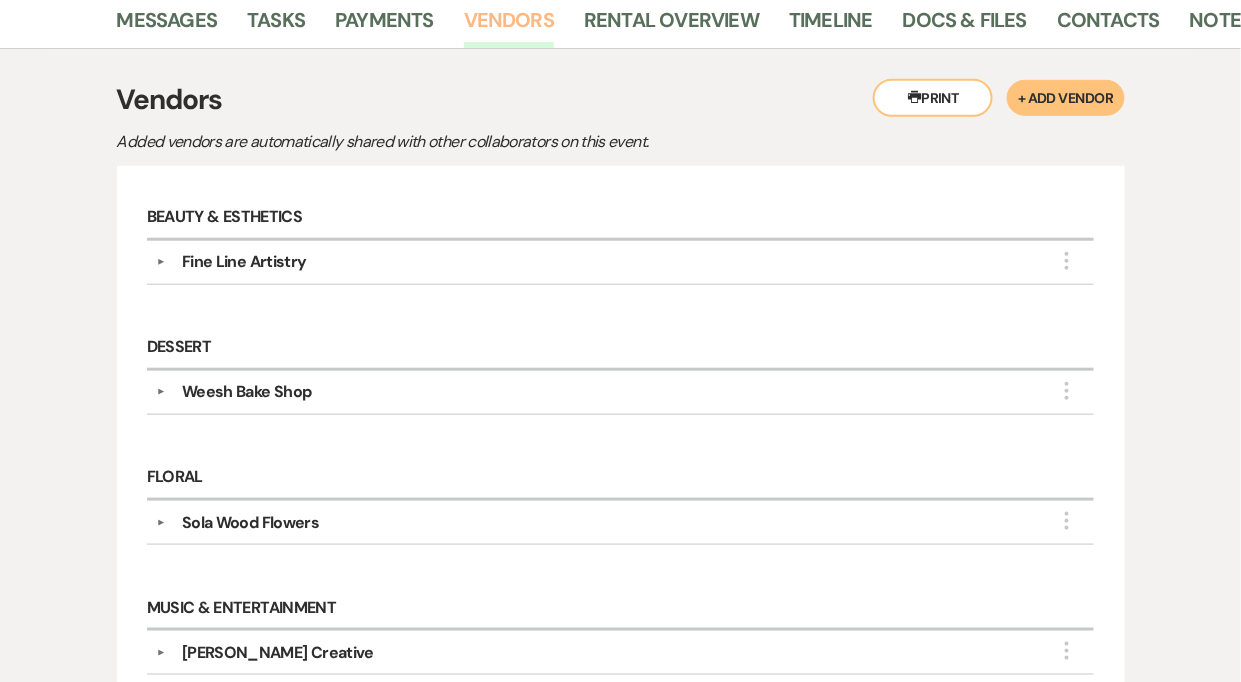 scroll, scrollTop: 200, scrollLeft: 0, axis: vertical 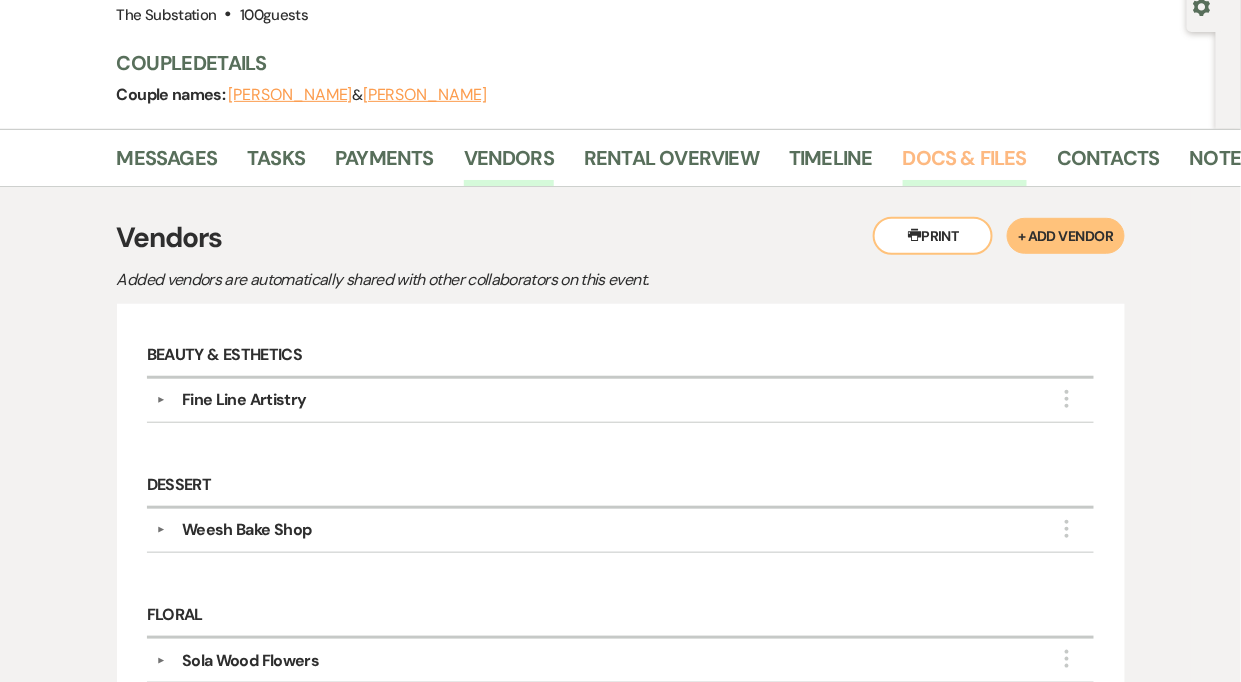 click on "Docs & Files" at bounding box center [965, 164] 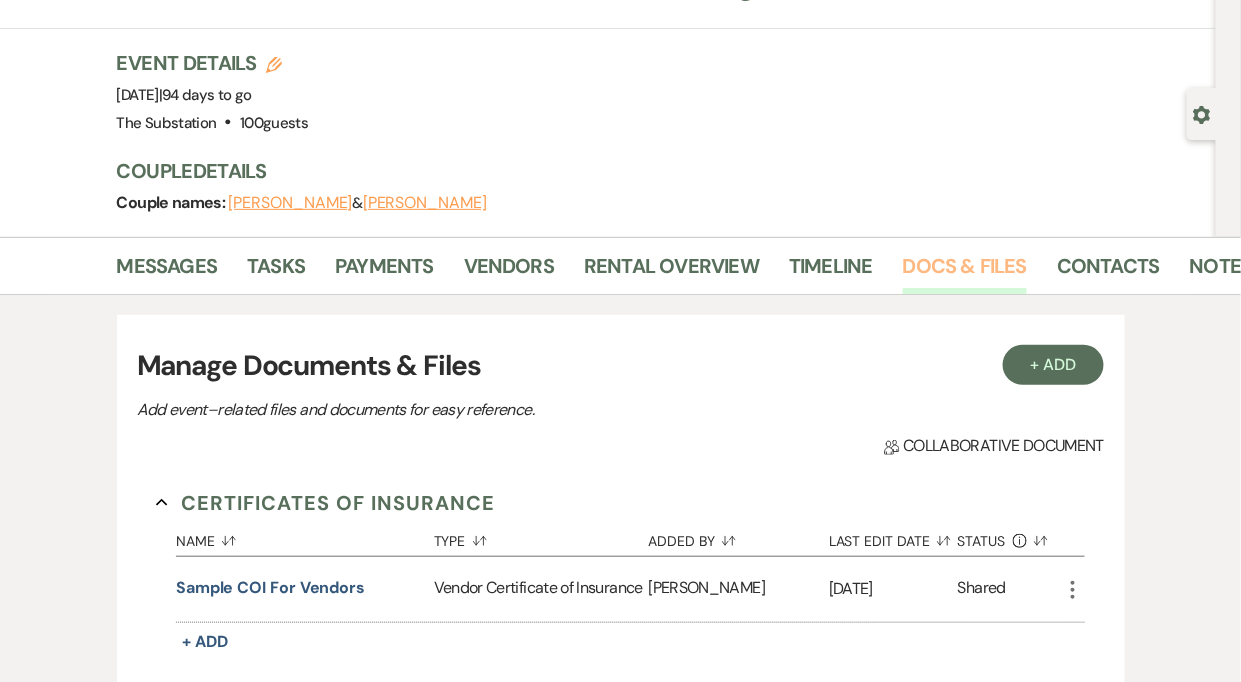 scroll, scrollTop: 60, scrollLeft: 0, axis: vertical 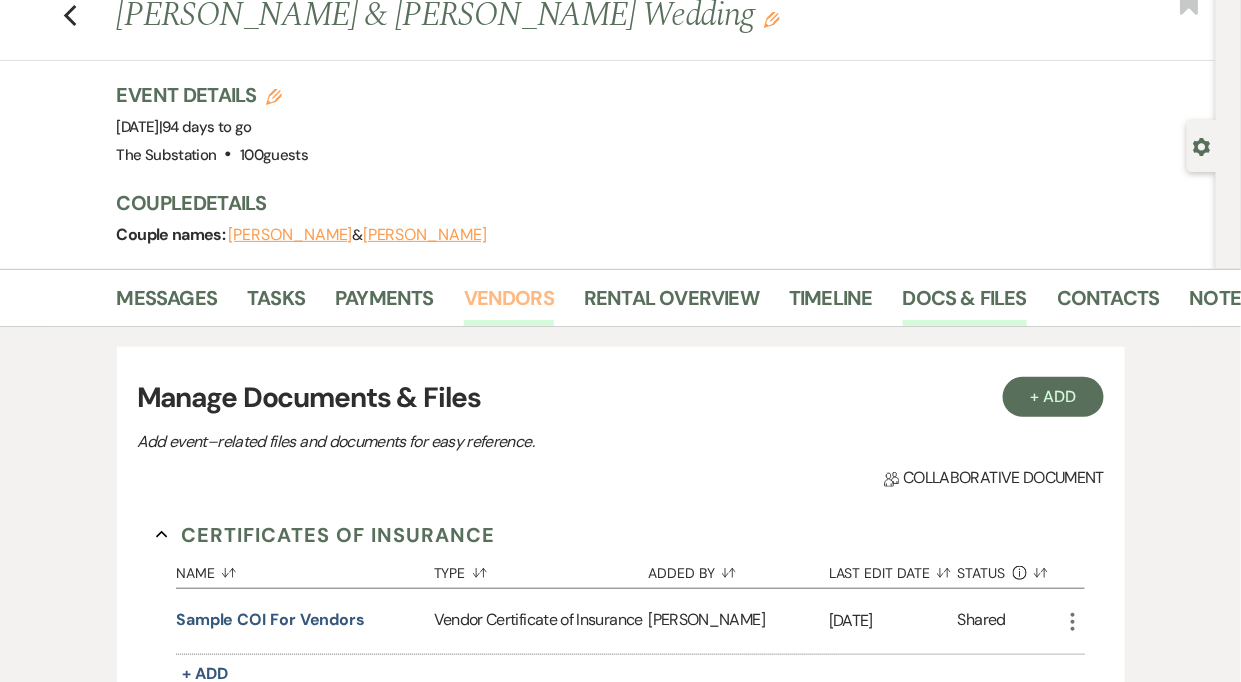 click on "Vendors" at bounding box center [509, 304] 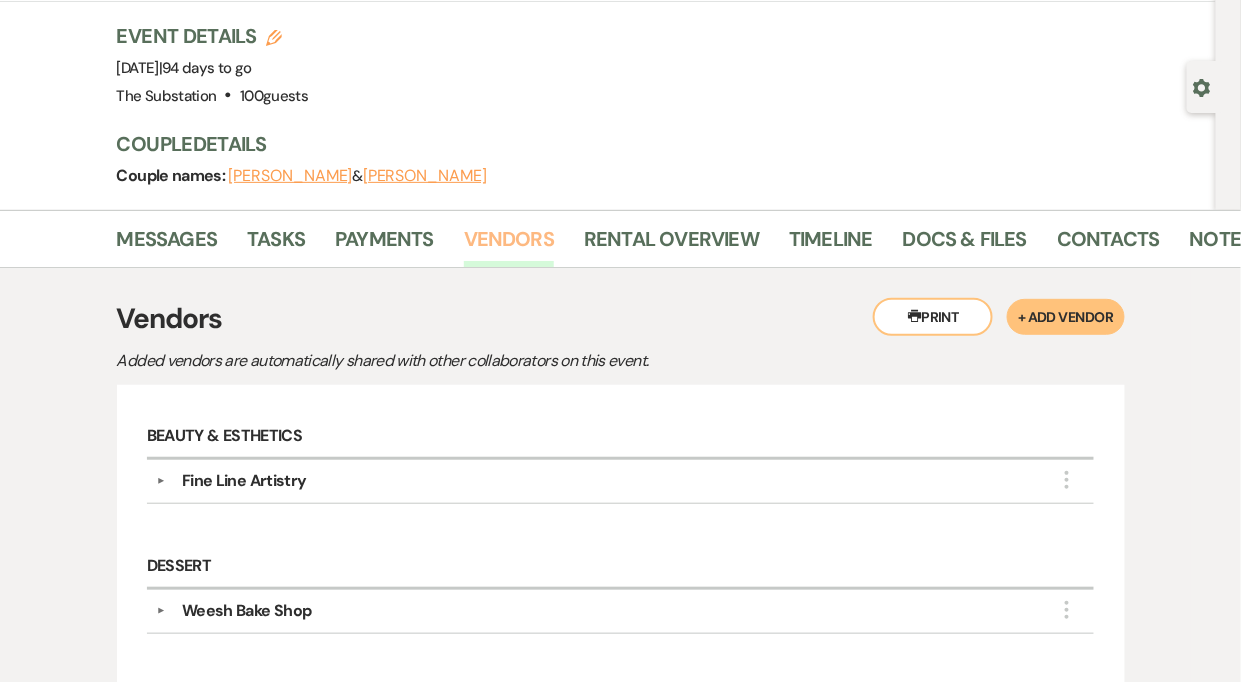 scroll, scrollTop: 0, scrollLeft: 0, axis: both 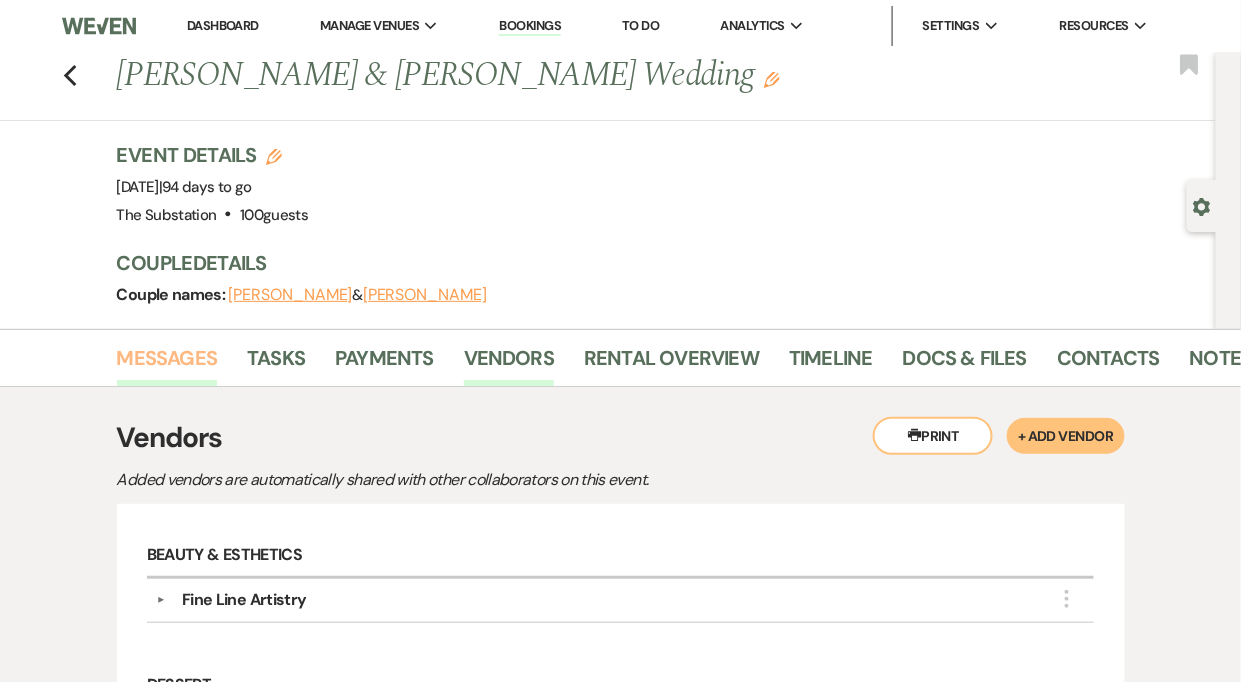 click on "Messages" at bounding box center (167, 364) 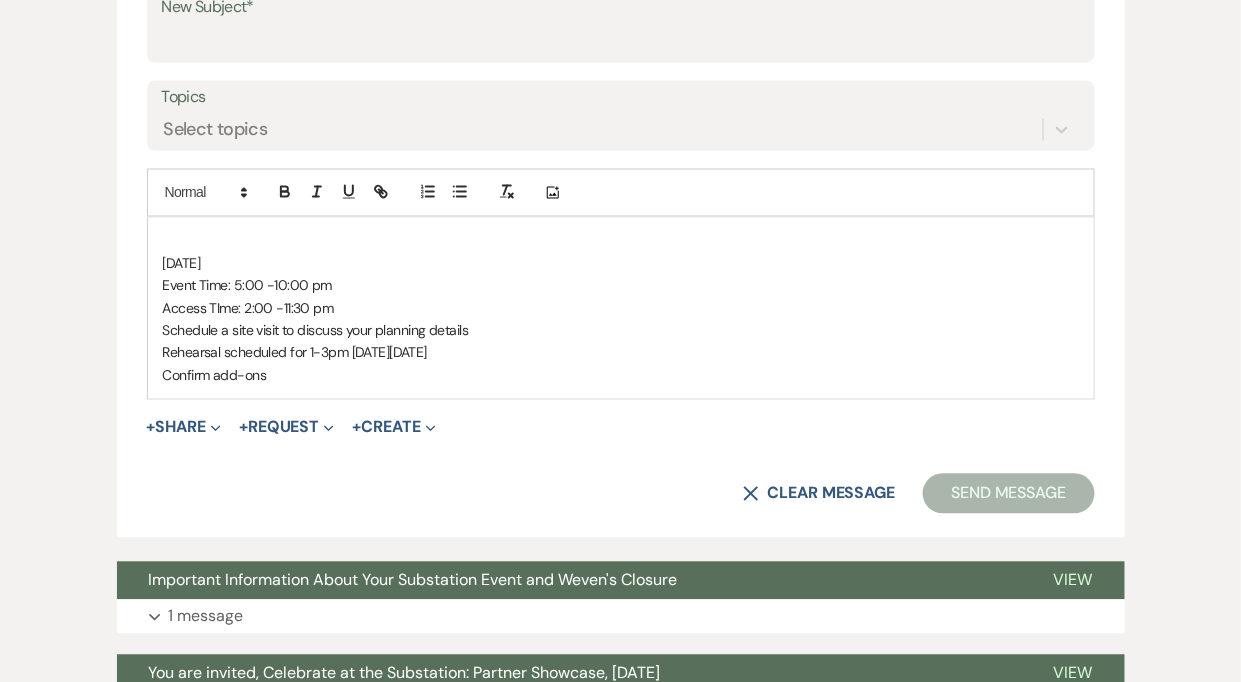 scroll, scrollTop: 885, scrollLeft: 0, axis: vertical 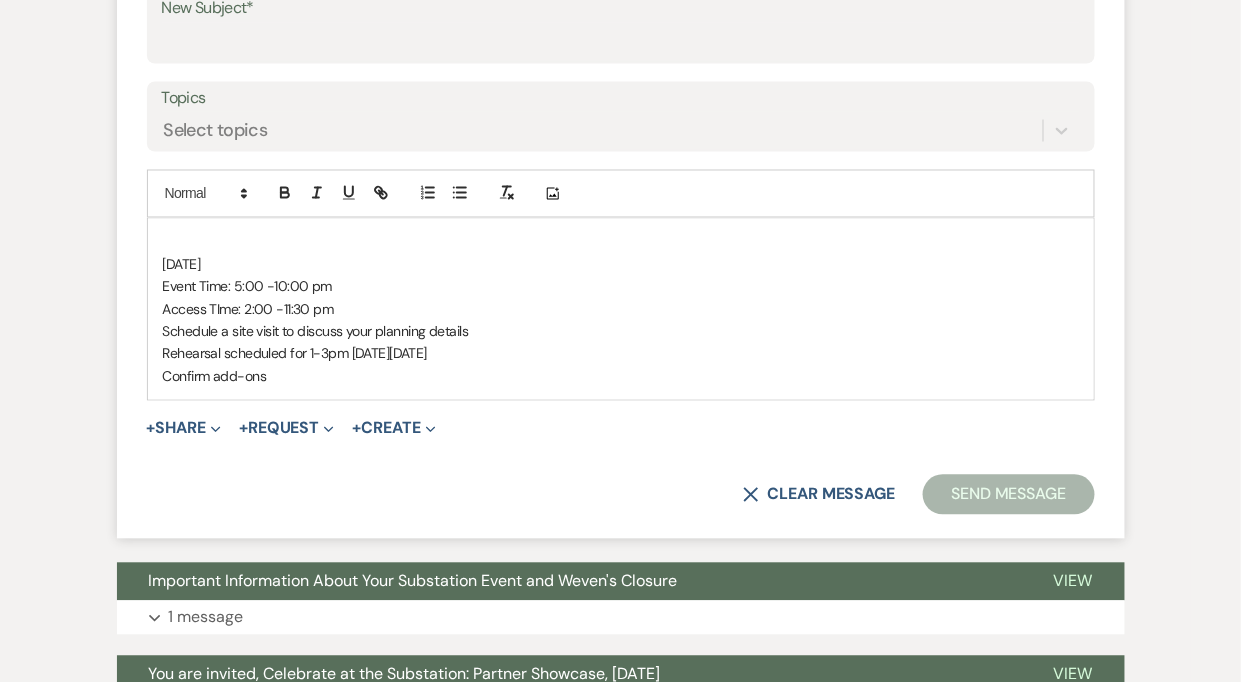 click on "Confirm add-ons" at bounding box center [621, 377] 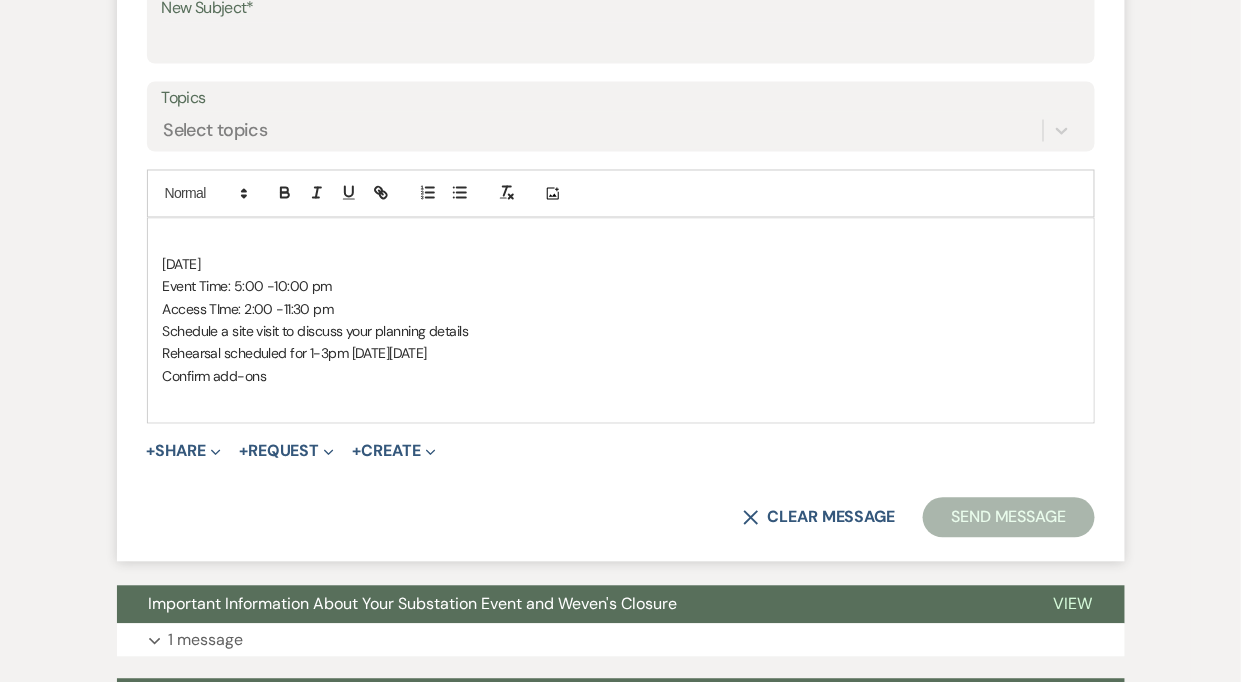 type 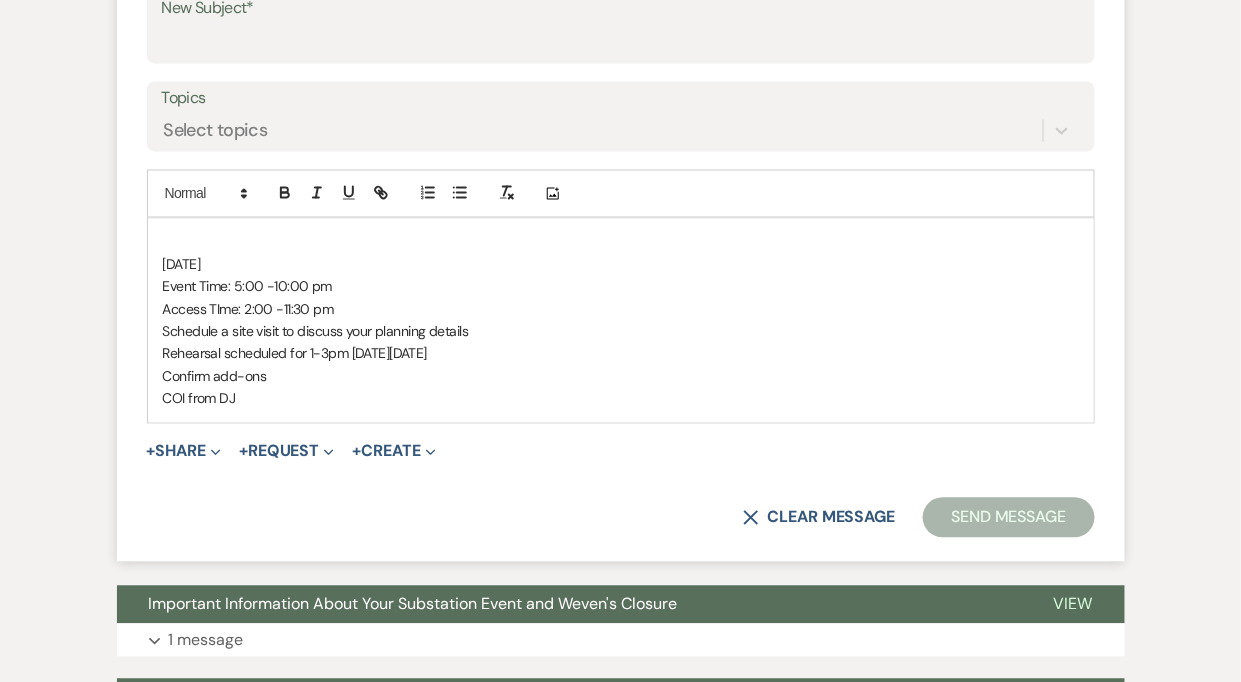 click on "Confirm add-ons" at bounding box center [621, 377] 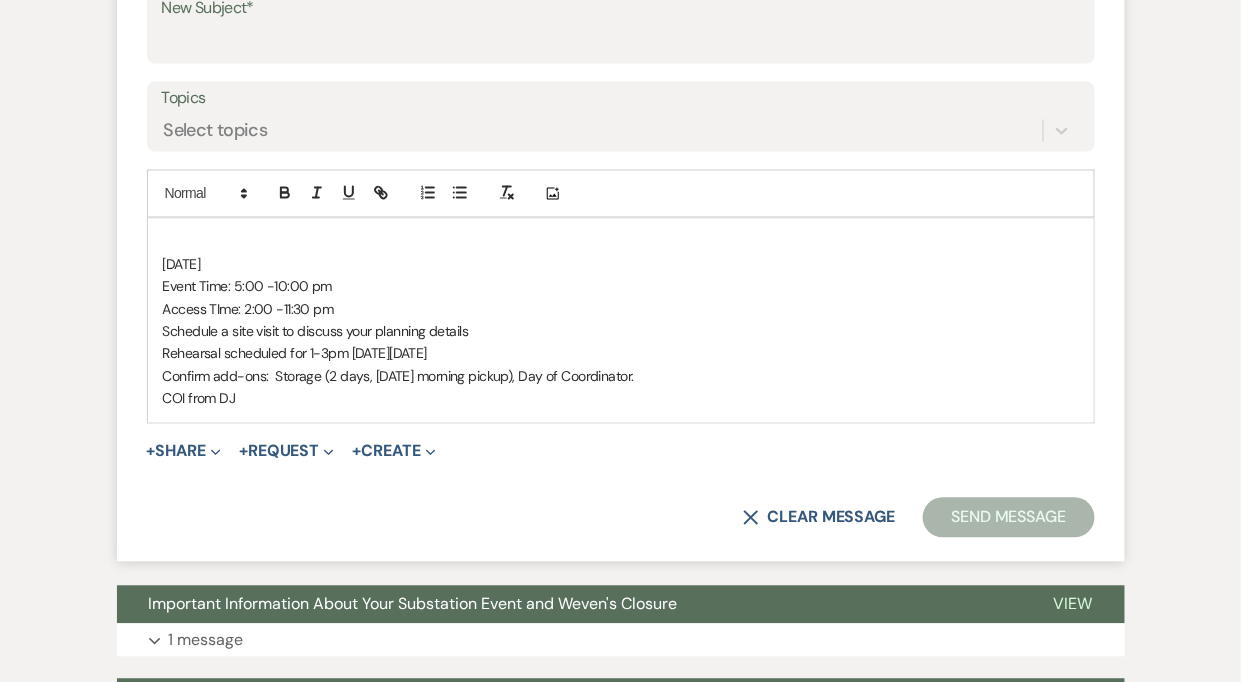 click on "Rehearsal scheduled for 1-3pm [DATE][DATE]" at bounding box center (621, 354) 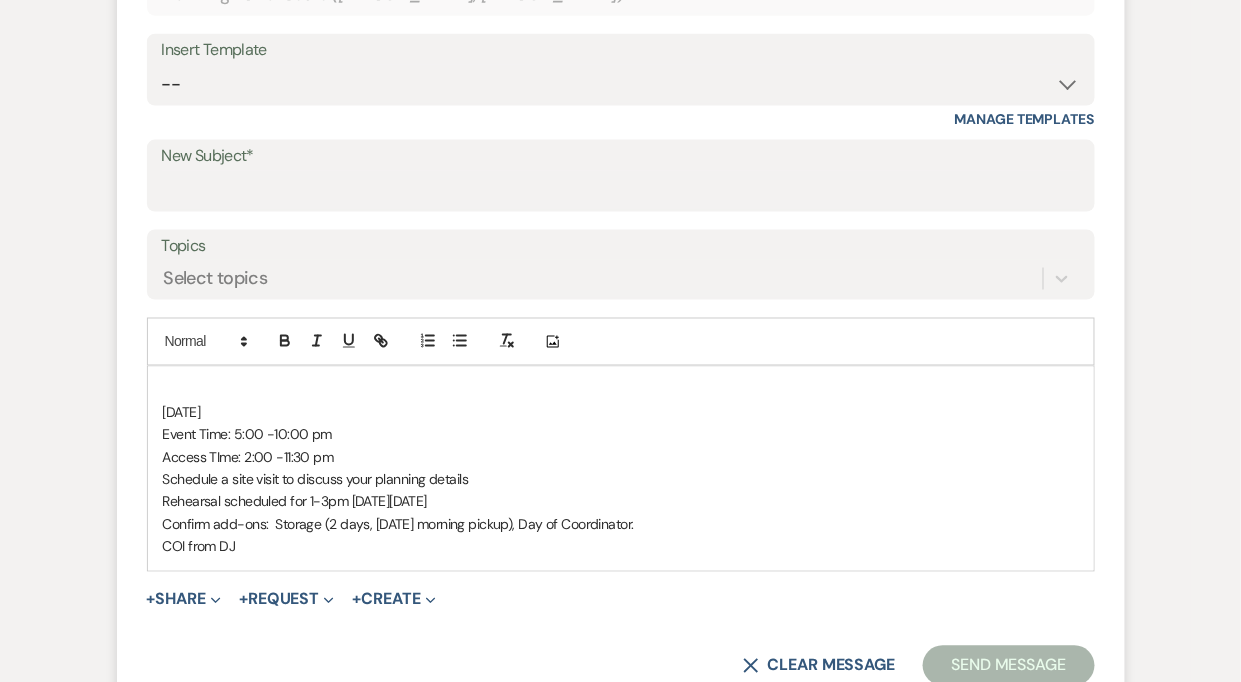 scroll, scrollTop: 736, scrollLeft: 0, axis: vertical 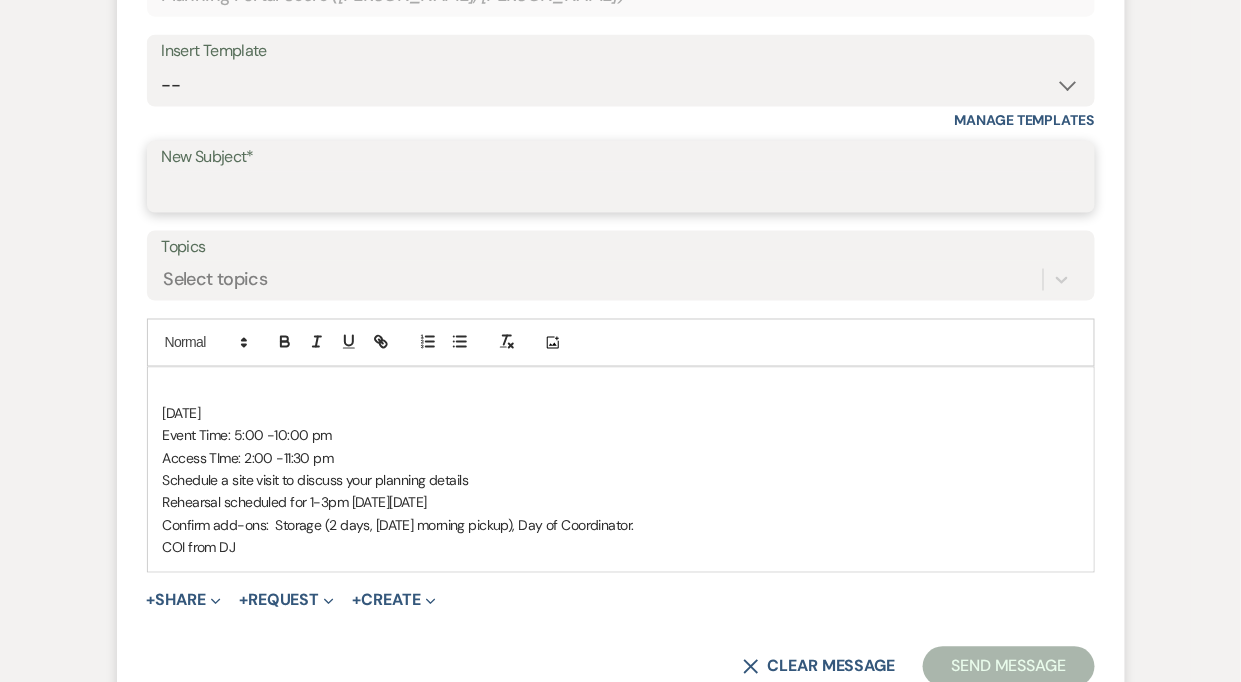 click on "New Subject*" at bounding box center (621, 191) 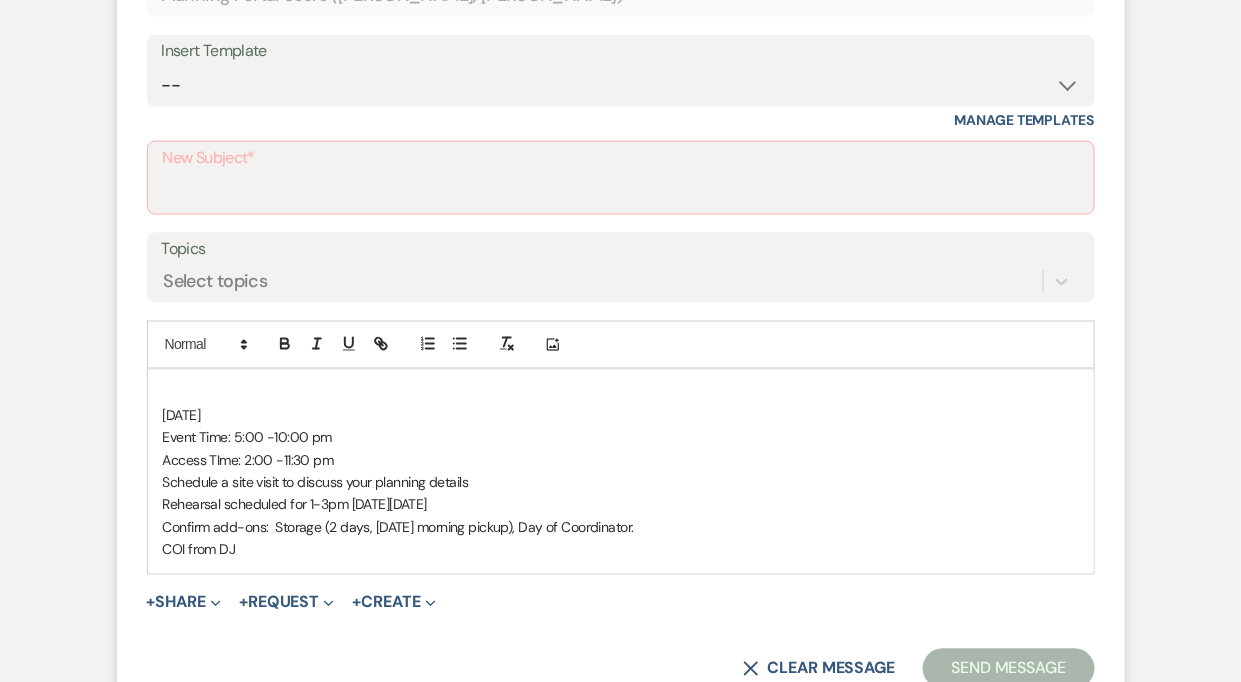 scroll, scrollTop: 737, scrollLeft: 0, axis: vertical 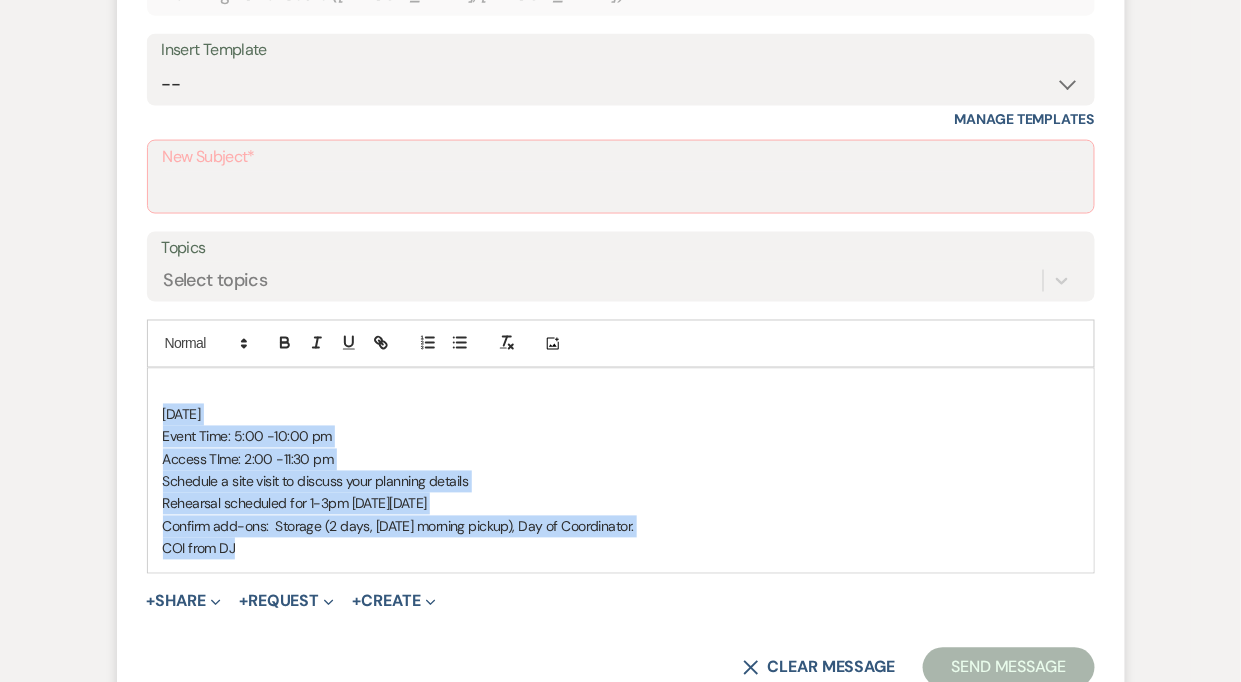 drag, startPoint x: 162, startPoint y: 411, endPoint x: 340, endPoint y: 554, distance: 228.32652 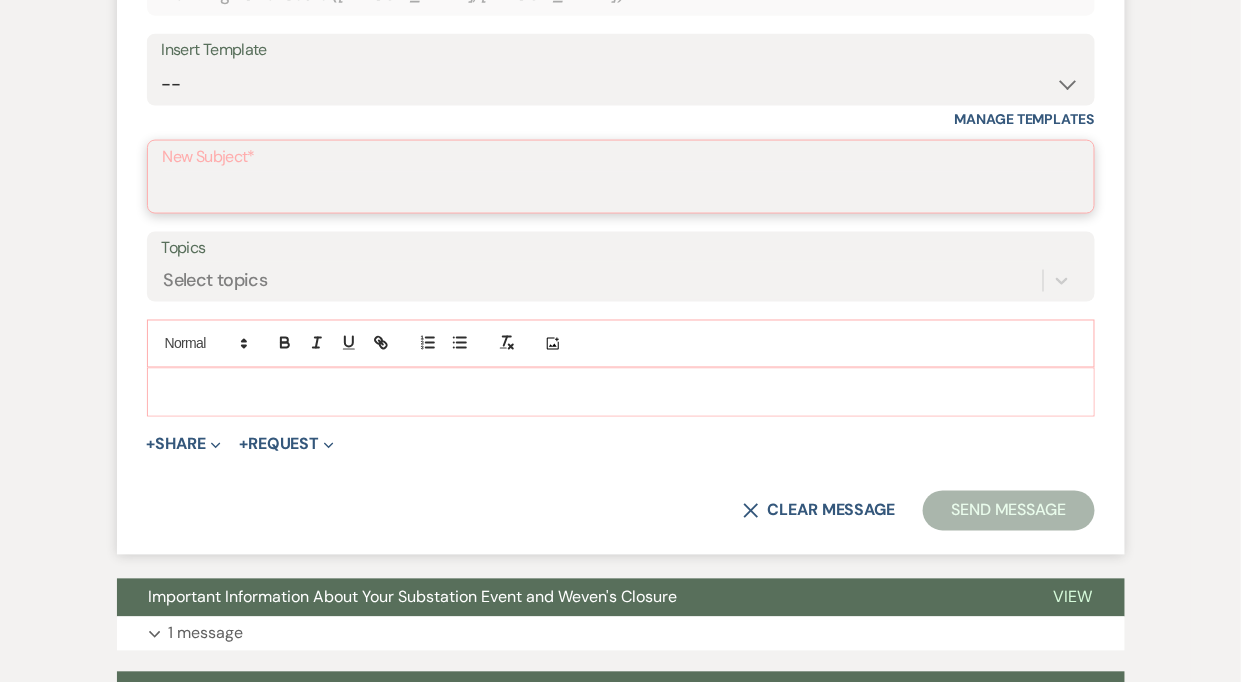 click on "New Subject*" at bounding box center [621, 191] 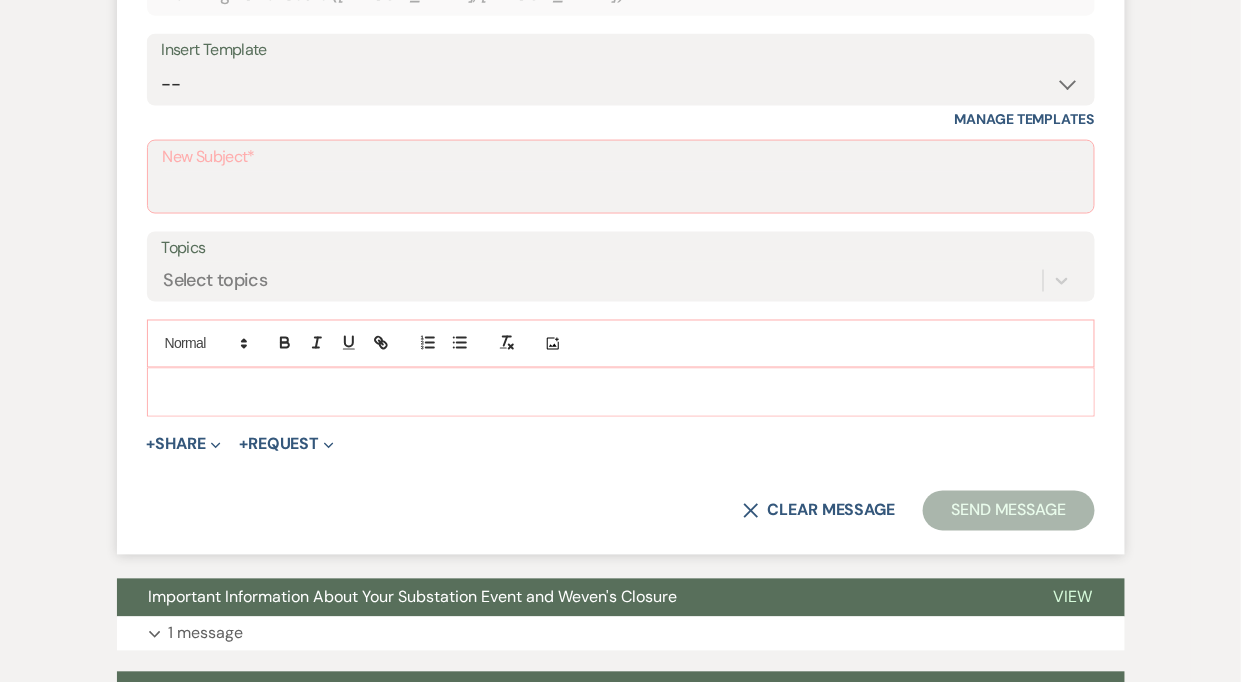 click on "Insert Template" at bounding box center (621, 50) 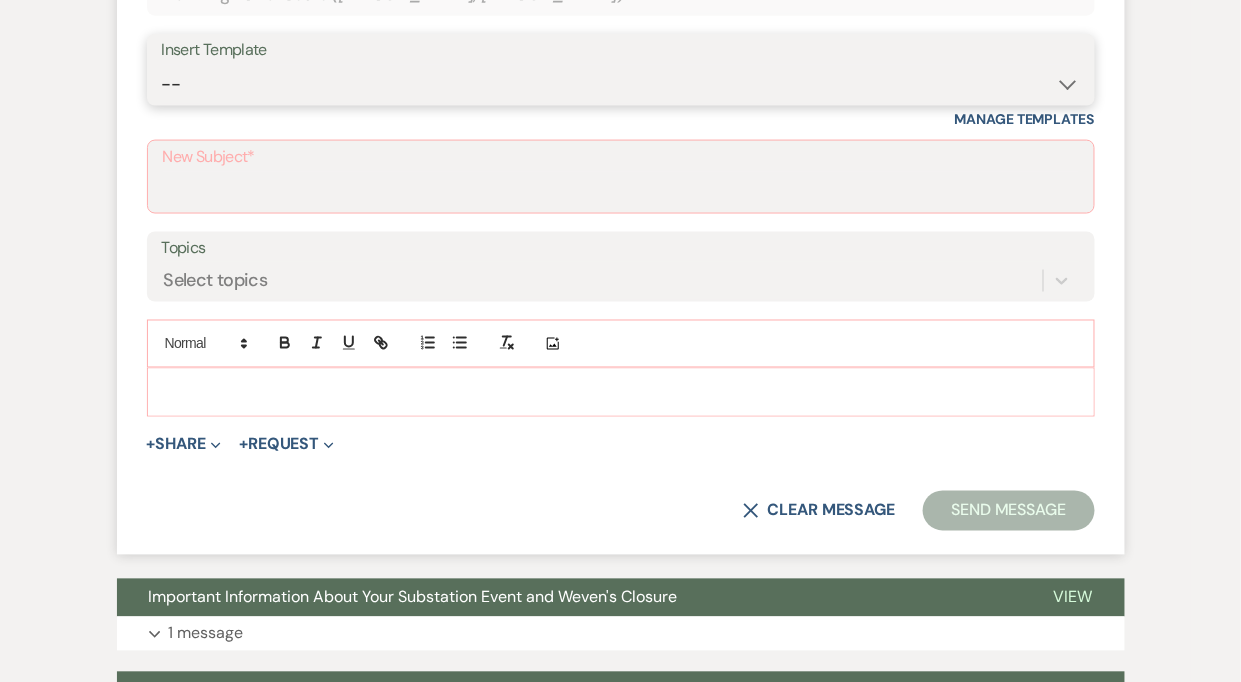 click on "-- Weven Planning Portal Introduction (Booked Events) Follow Up Contract (Pre-Booked Leads) Welcome to The Substation Planning Portal & Welcome Packet Initial Inquiry Response Tour Request Response Email from [PERSON_NAME] Rules of Conduct & Site Visit (90-60 days out) Finalizing Details for Your Upcoming Event (1+ week prior to event date) Additional Services to Event - Send invoice for payment 30 days Request for Credit Card on File Introduction after booking 60-90 Day Re-Introduction Email Inquiry 1st Response ([PERSON_NAME]) Touch Point / Checkin - [PERSON_NAME] Touch Point #2+  Celebrate at the Substation: Partner Showcase Weven Closure Notification to Booked Clients" at bounding box center [621, 84] 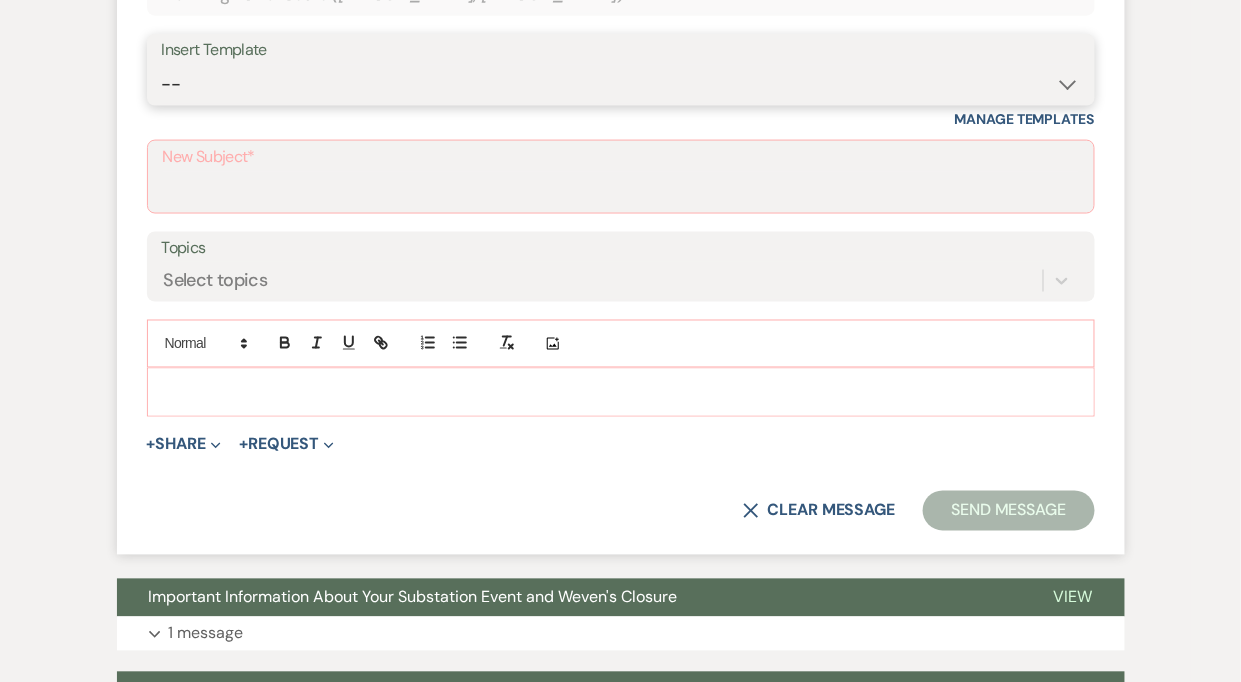 select on "4505" 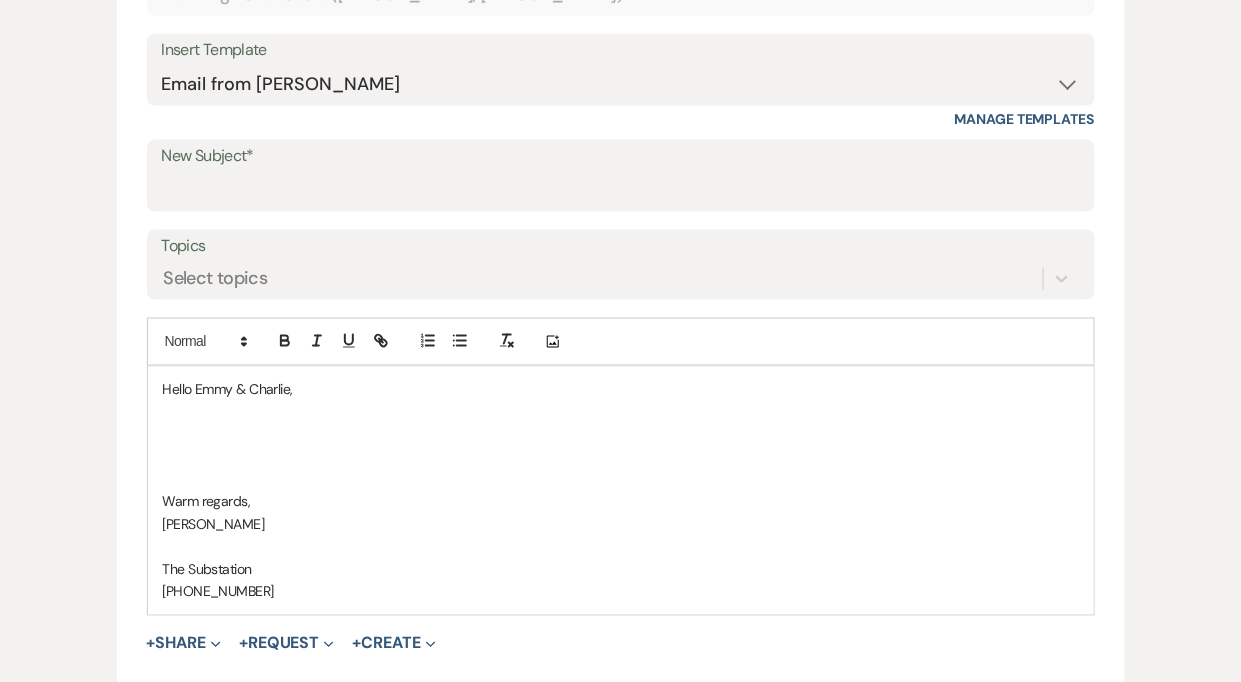 click at bounding box center [621, 435] 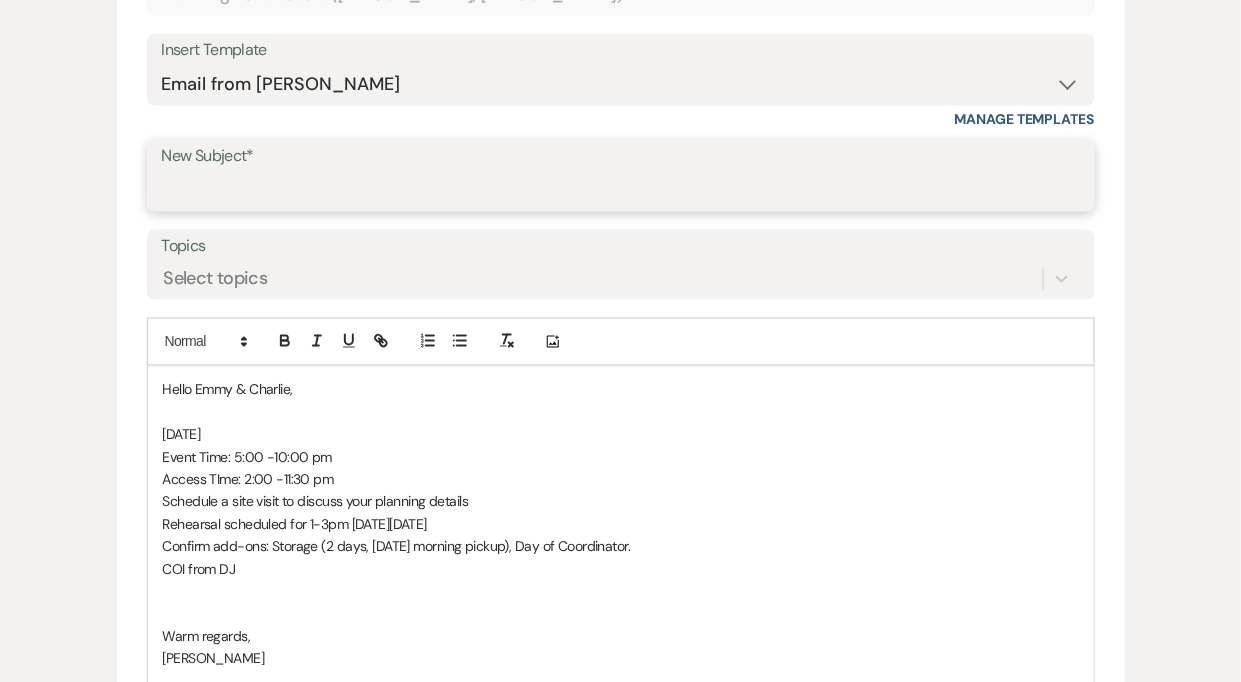 click on "New Subject*" at bounding box center [621, 190] 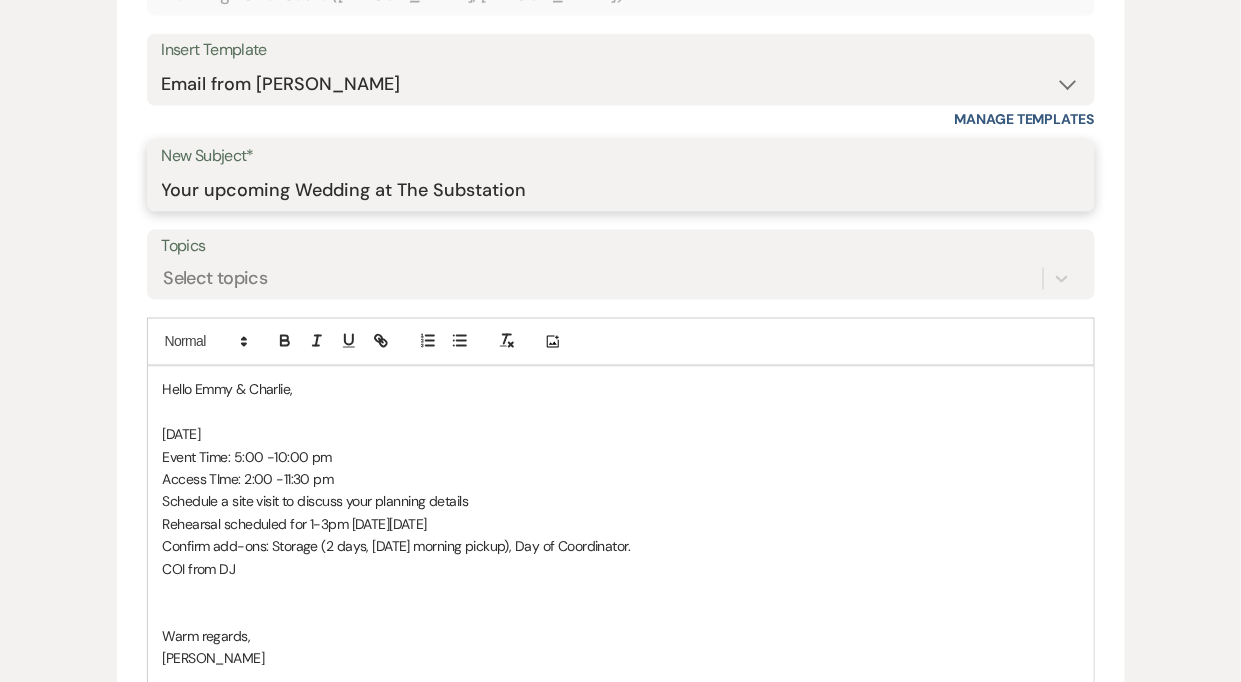 type on "Your upcoming Wedding at The Substation" 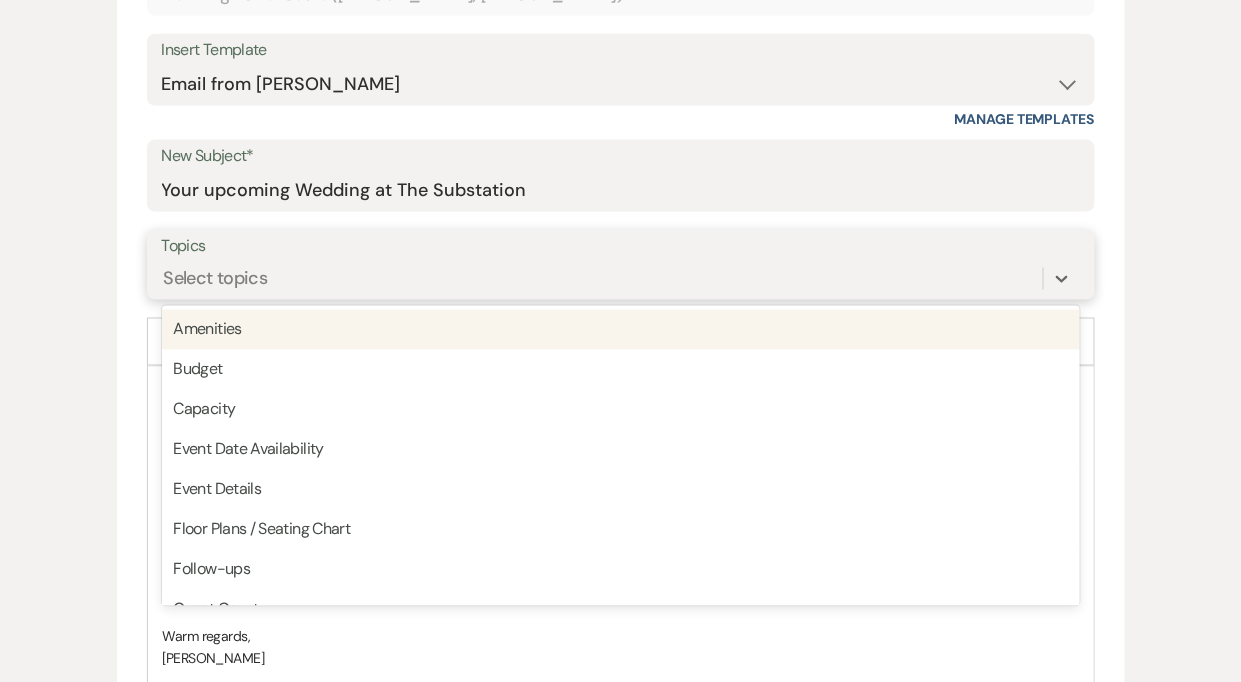 click on "Select topics" at bounding box center [216, 279] 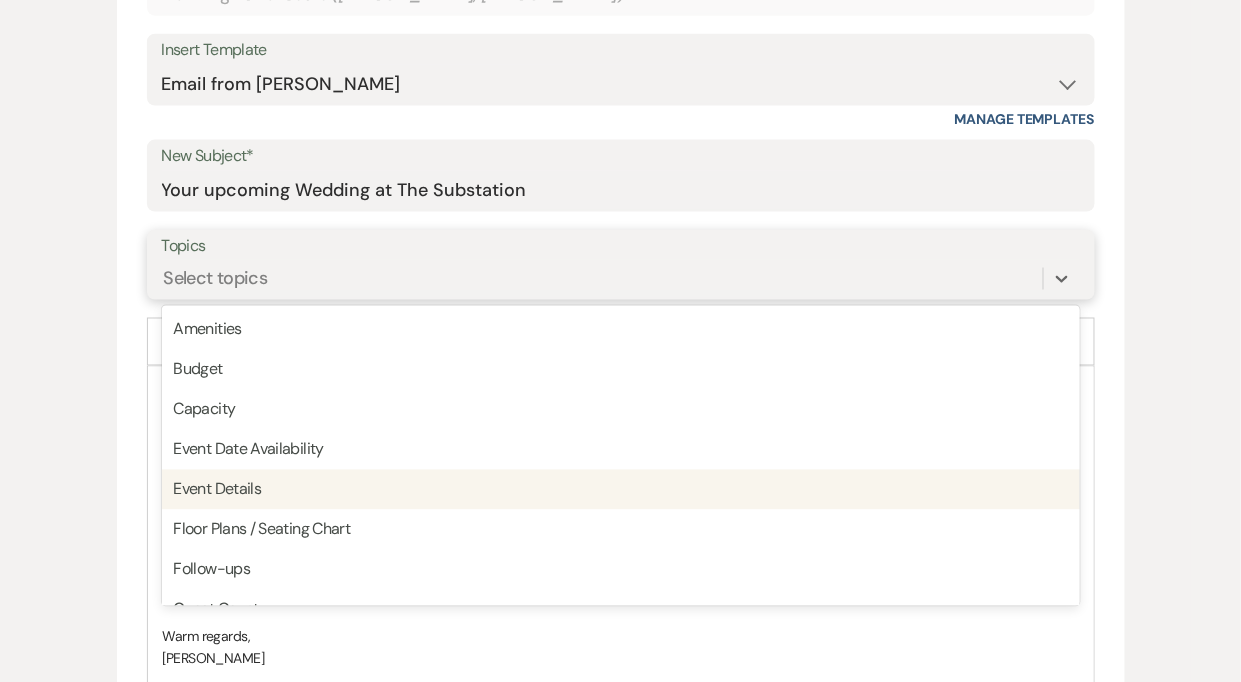 click on "Event Details" at bounding box center (621, 490) 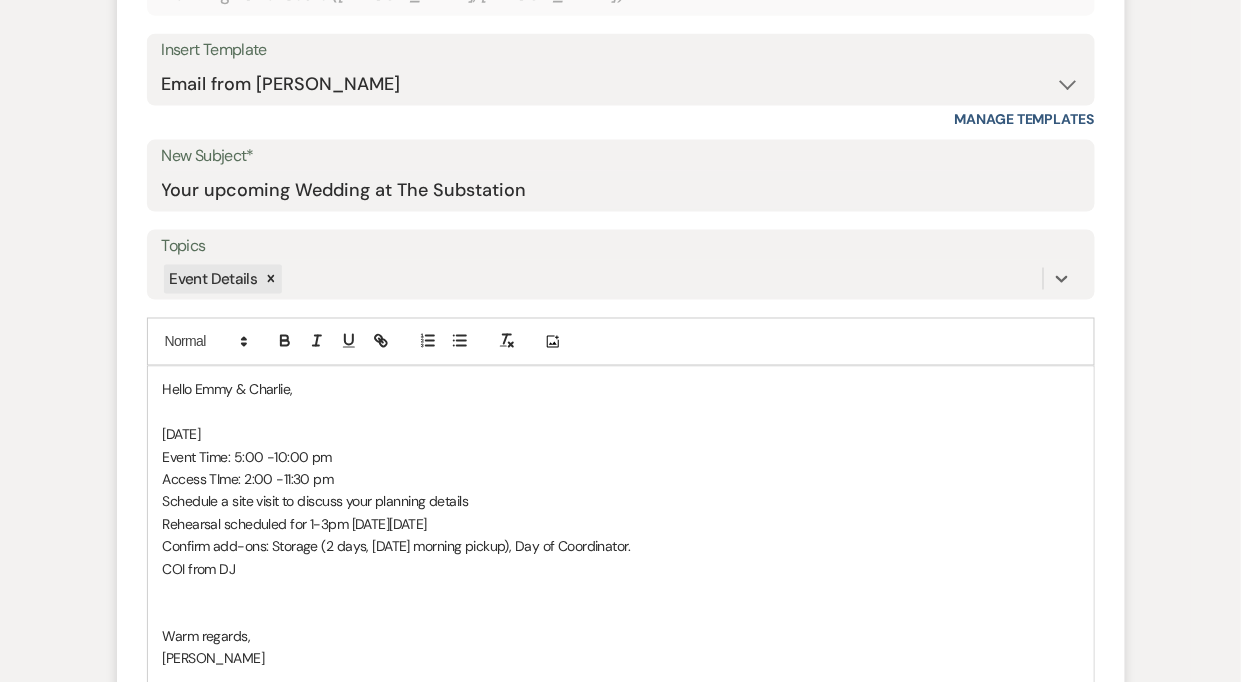 click on "[DATE]" at bounding box center [621, 435] 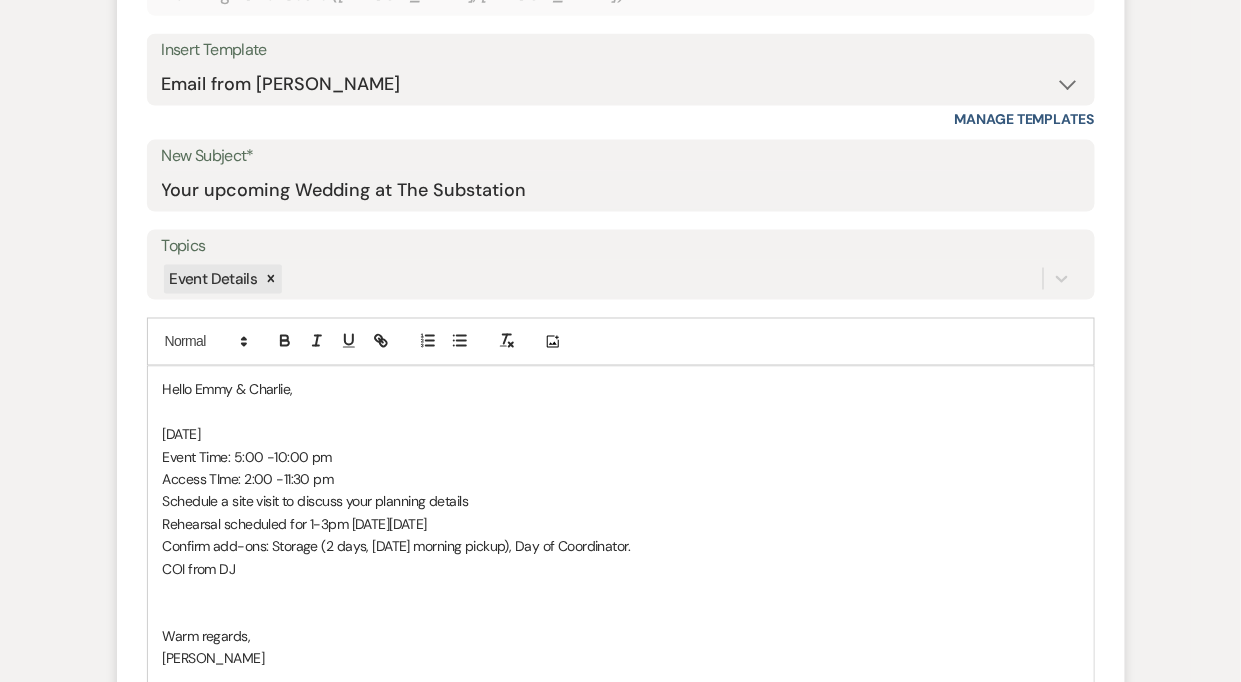 click at bounding box center [621, 413] 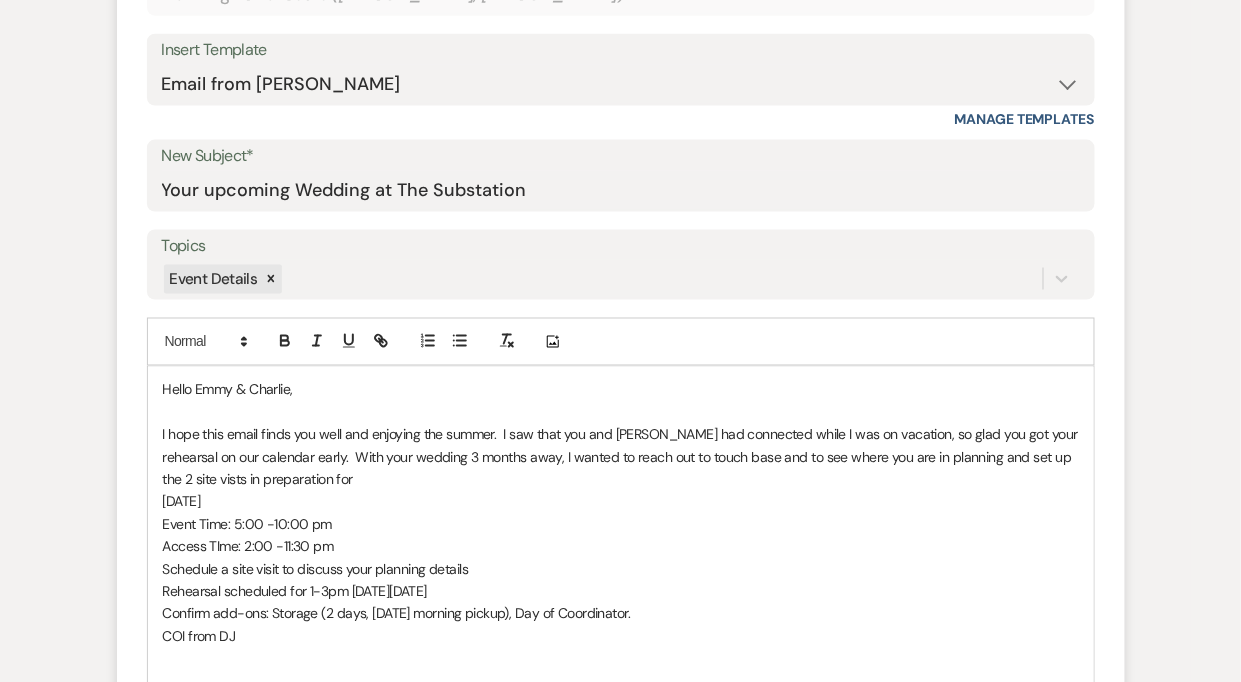 click on "I hope this email finds you well and enjoying the summer.  I saw that you and [PERSON_NAME] had connected while I was on vacation, so glad you got your rehearsal on our calendar early.  With your wedding 3 months away, I wanted to reach out to touch base and to see where you are in planning and set up the 2 site vists in preparation for" at bounding box center (621, 457) 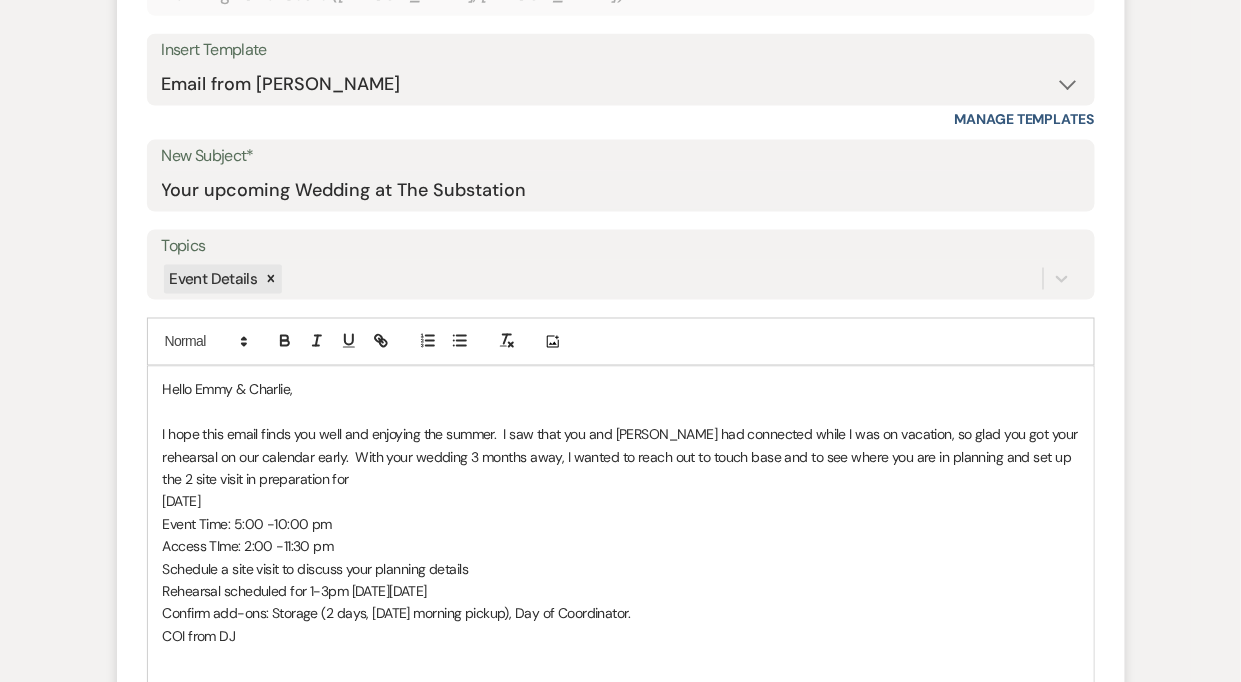 click on "I hope this email finds you well and enjoying the summer.  I saw that you and [PERSON_NAME] had connected while I was on vacation, so glad you got your rehearsal on our calendar early.  With your wedding 3 months away, I wanted to reach out to touch base and to see where you are in planning and set up the 2 site visit in preparation for" at bounding box center [621, 457] 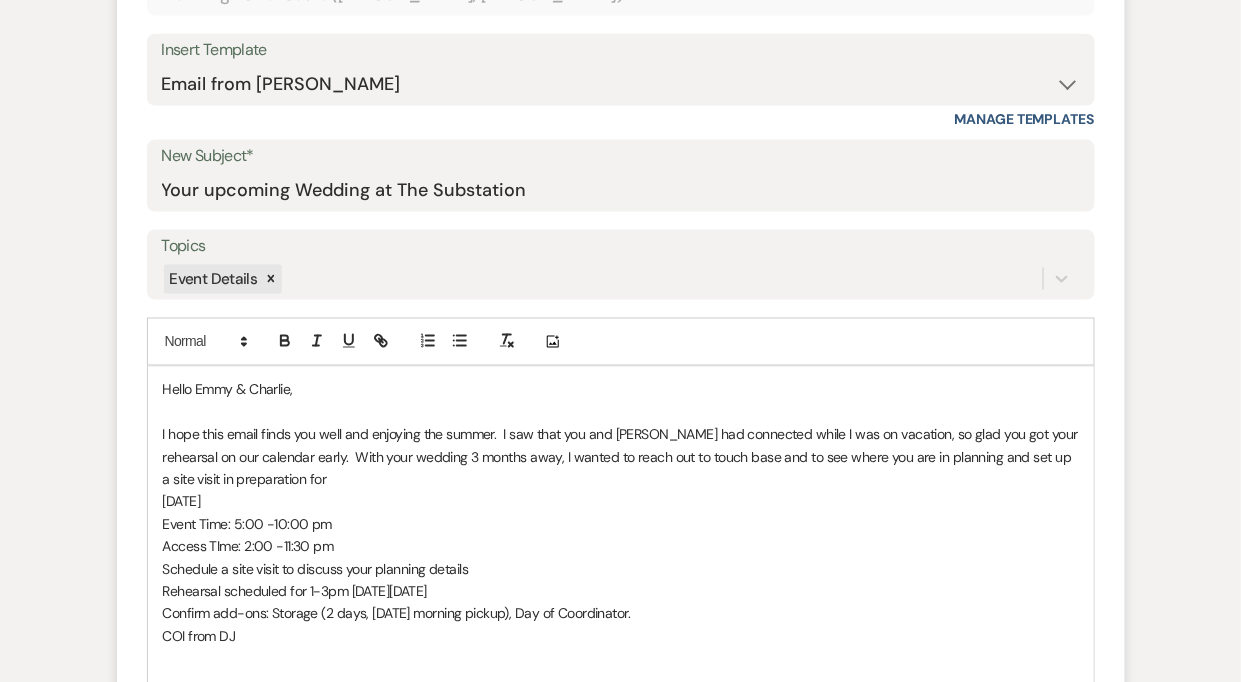 click on "I hope this email finds you well and enjoying the summer.  I saw that you and [PERSON_NAME] had connected while I was on vacation, so glad you got your rehearsal on our calendar early.  With your wedding 3 months away, I wanted to reach out to touch base and to see where you are in planning and set up a site visit in preparation for" at bounding box center [621, 457] 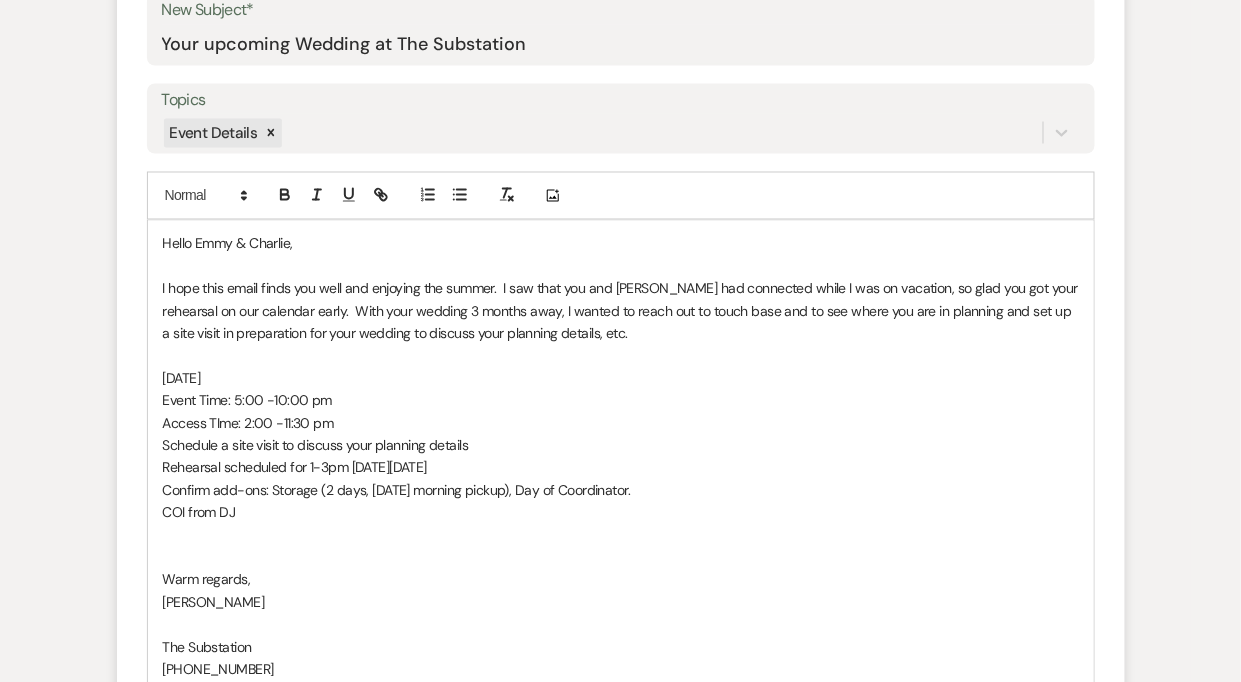 scroll, scrollTop: 888, scrollLeft: 0, axis: vertical 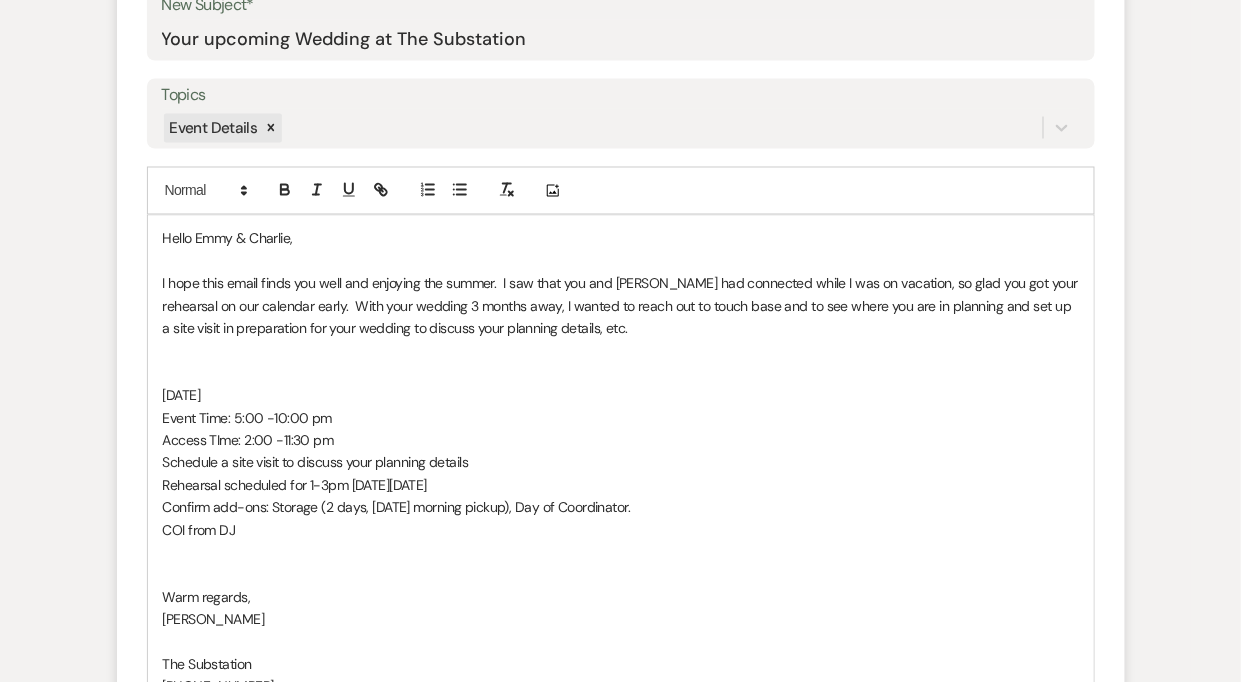 click on "I hope this email finds you well and enjoying the summer.  I saw that you and [PERSON_NAME] had connected while I was on vacation, so glad you got your rehearsal on our calendar early.  With your wedding 3 months away, I wanted to reach out to touch base and to see where you are in planning and set up a site visit in preparation for your wedding to discuss your planning details, etc." at bounding box center [621, 306] 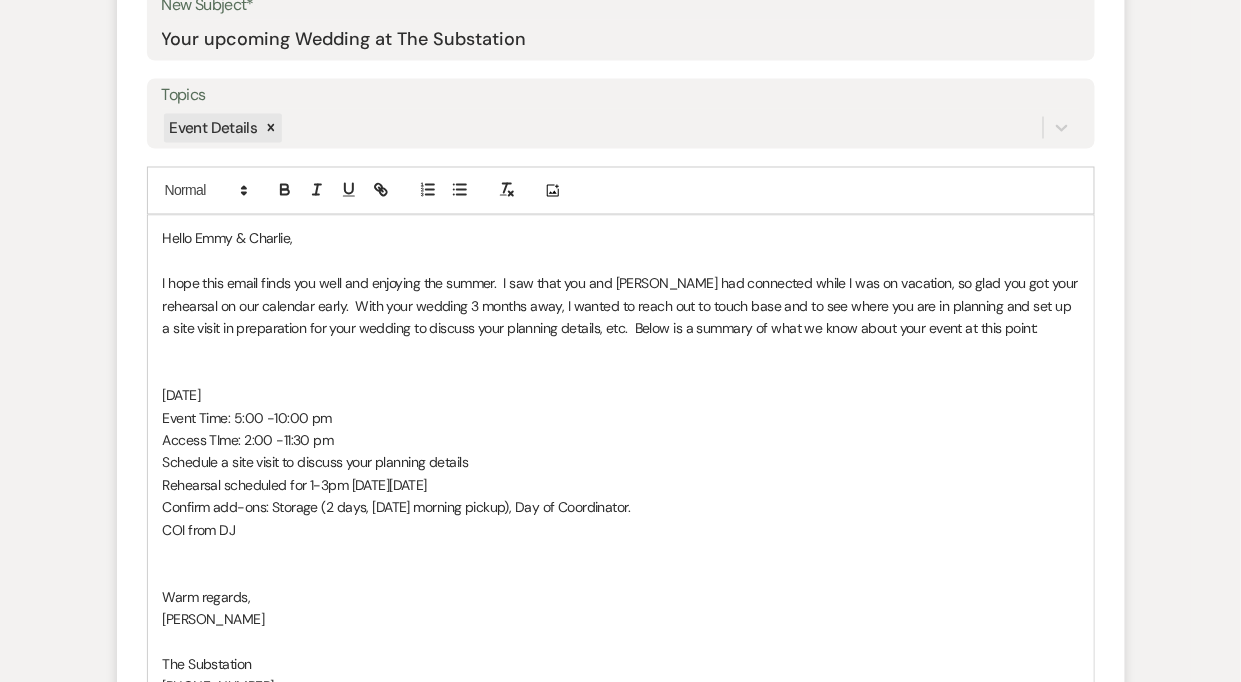 click on "I hope this email finds you well and enjoying the summer.  I saw that you and [PERSON_NAME] had connected while I was on vacation, so glad you got your rehearsal on our calendar early.  With your wedding 3 months away, I wanted to reach out to touch base and to see where you are in planning and set up a site visit in preparation for your wedding to discuss your planning details, etc.  Below is a summary of what we know about your event at this point:" at bounding box center (621, 306) 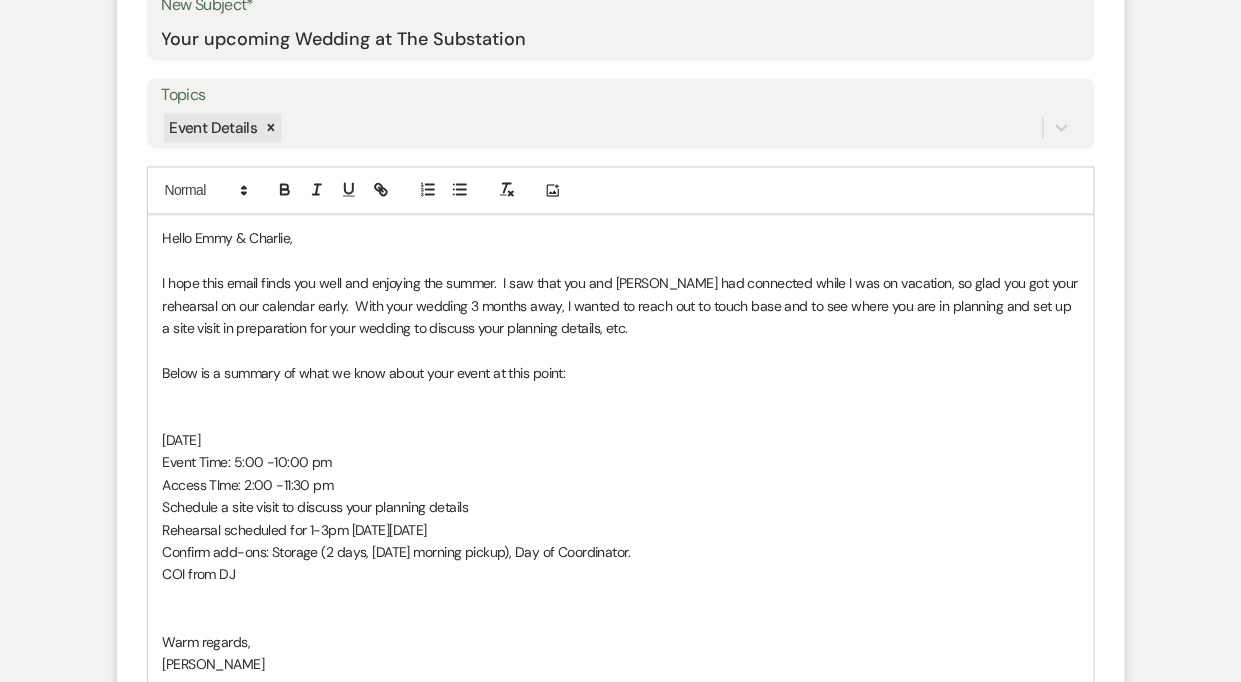 click at bounding box center [621, 419] 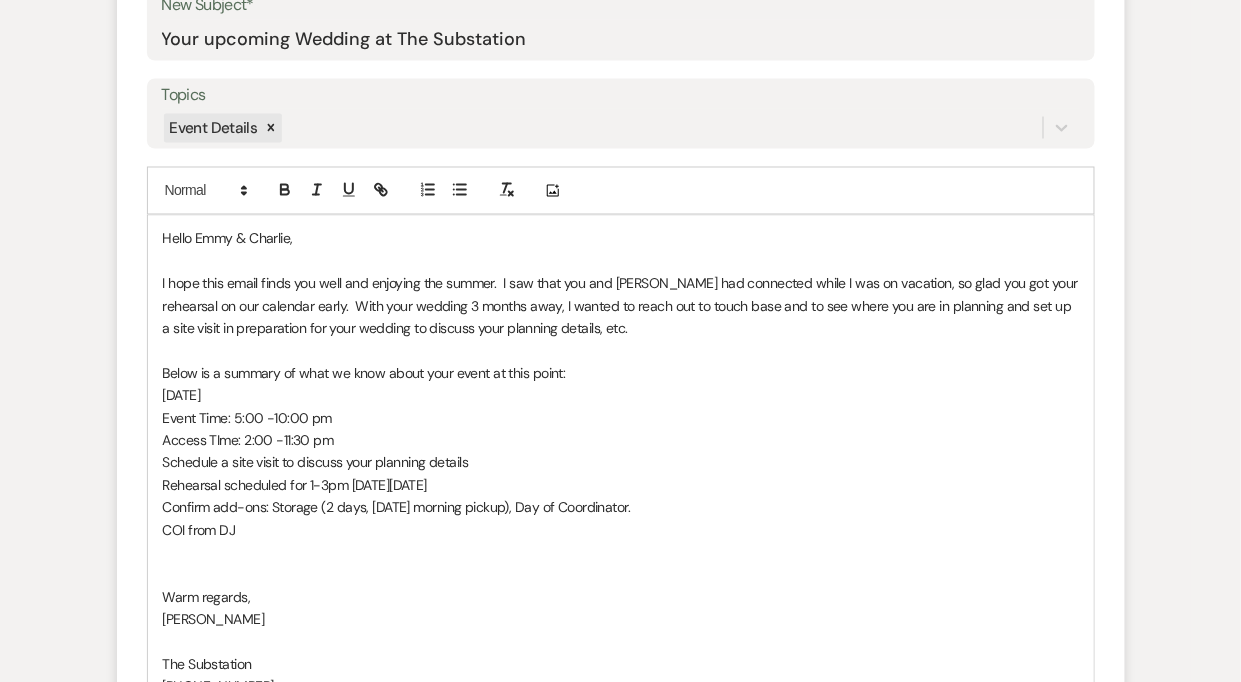 click on "Hello [PERSON_NAME] & [PERSON_NAME], I hope this email finds you well and enjoying the summer.  I saw that you and [PERSON_NAME] had connected while I was on vacation, so glad you got your rehearsal on our calendar early.  With your wedding 3 months away, I wanted to reach out to touch base and to see where you are in planning and set up a site visit in preparation for your wedding to discuss your planning details, etc.   Below is a summary of what we know about your event at this point:  [DATE] Event Time: 5:00 -10:00 pm Access TIme: 2:00 -11:30 pm Schedule a site visit to discuss your planning details Rehearsal scheduled for 1-3pm [DATE][DATE] Confirm add-ons: Storage (2 days, [DATE] morning pickup), Day of Coordinator. COI from DJ Warm regards, [PERSON_NAME] The Substation [PHONE_NUMBER]" at bounding box center [621, 463] 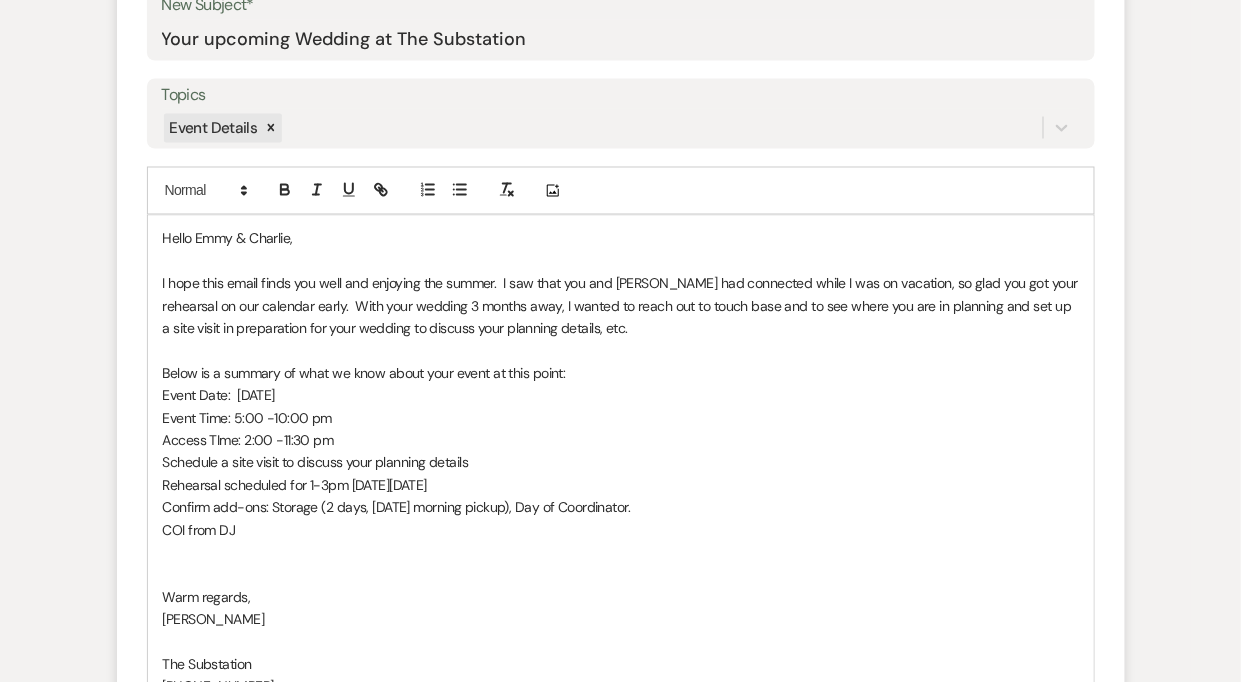 click on "Access TIme: 2:00 -11:30 pm" at bounding box center (621, 441) 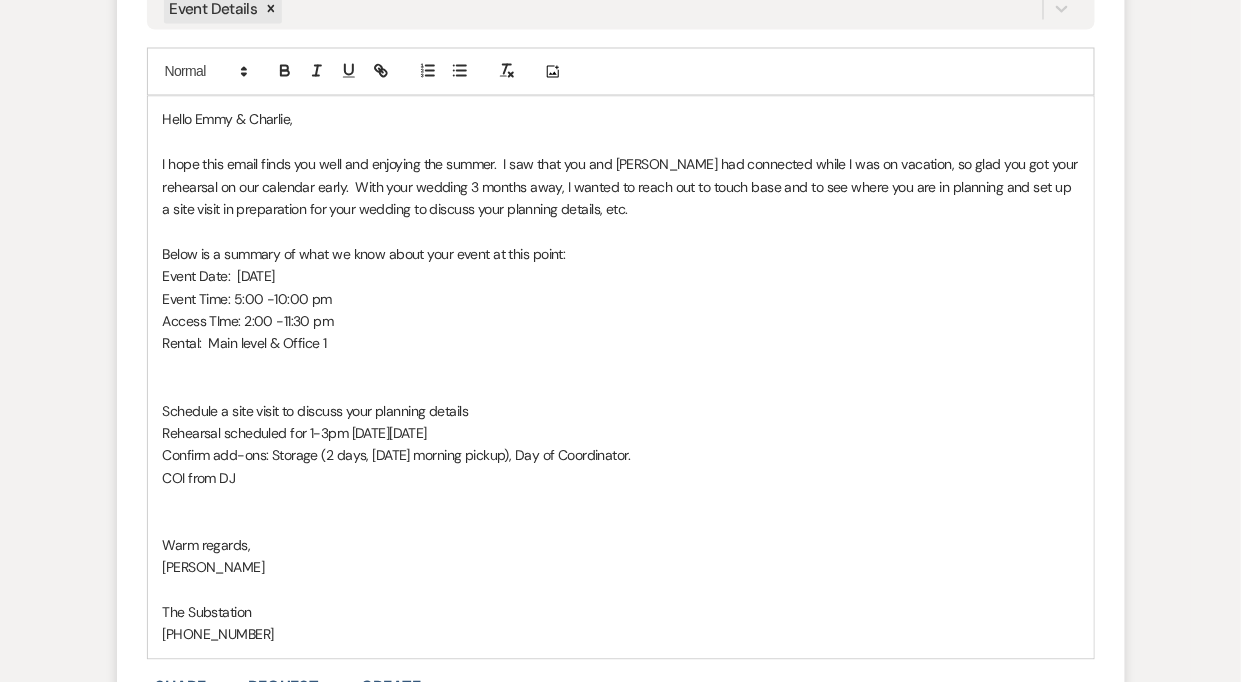 scroll, scrollTop: 1012, scrollLeft: 0, axis: vertical 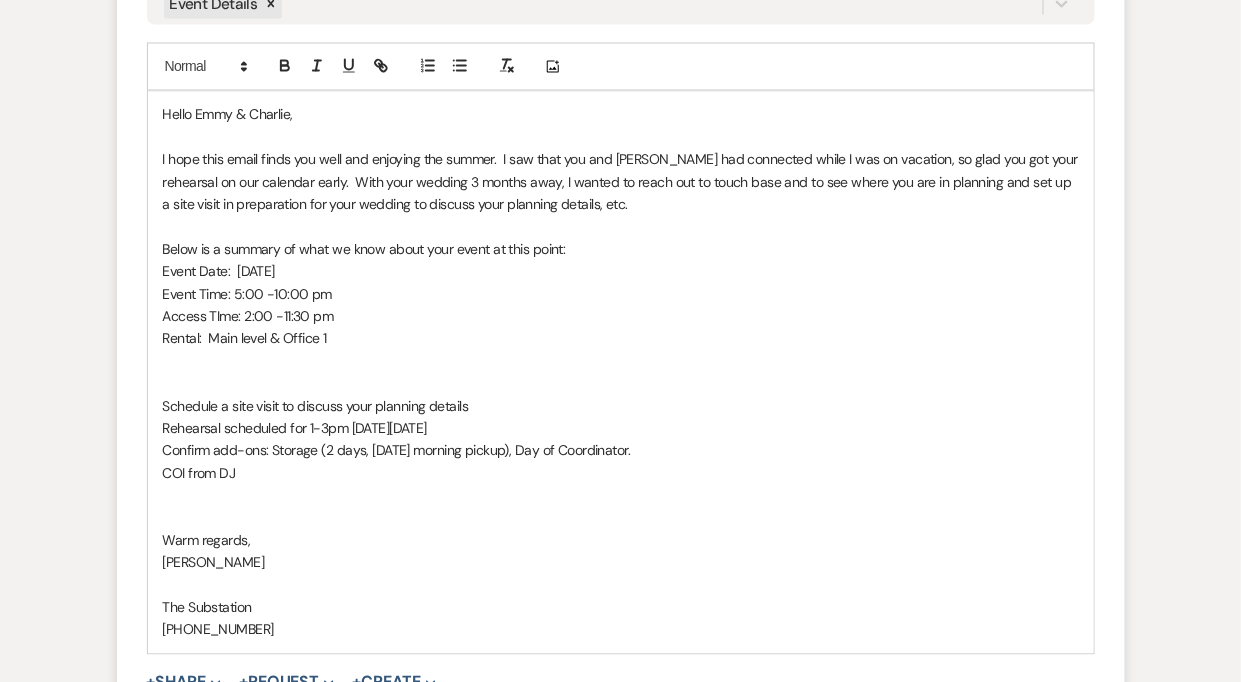 click at bounding box center [621, 362] 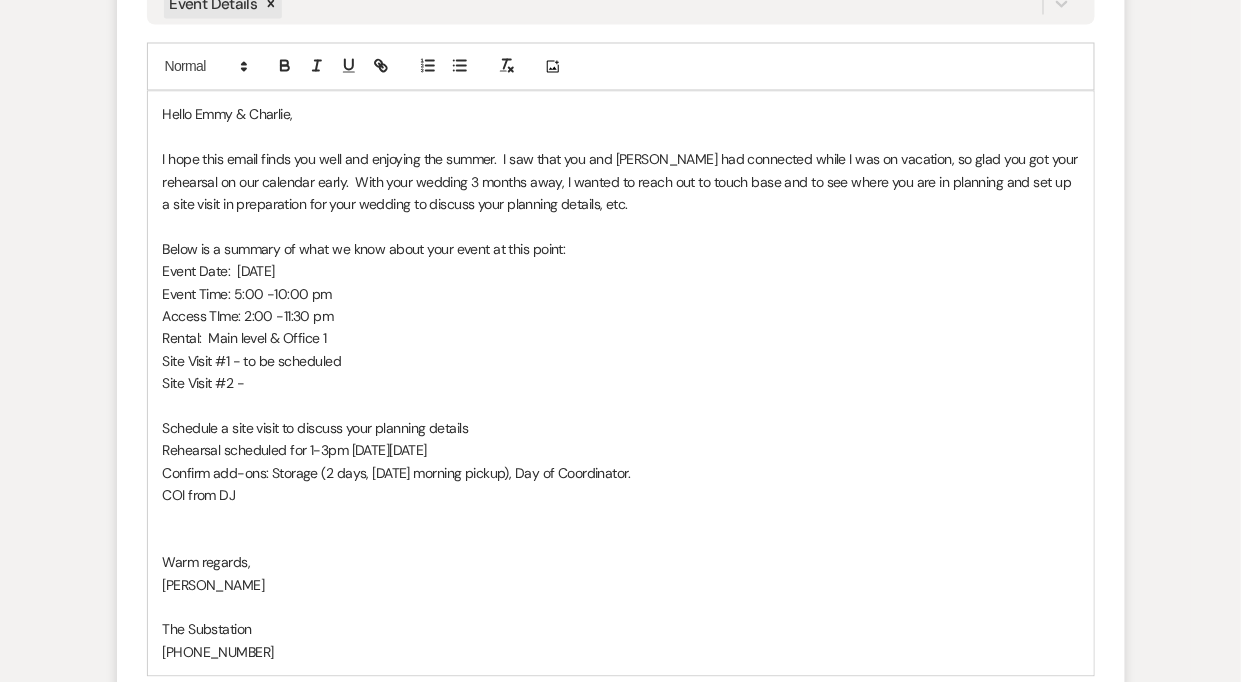 drag, startPoint x: 520, startPoint y: 450, endPoint x: 130, endPoint y: 447, distance: 390.01154 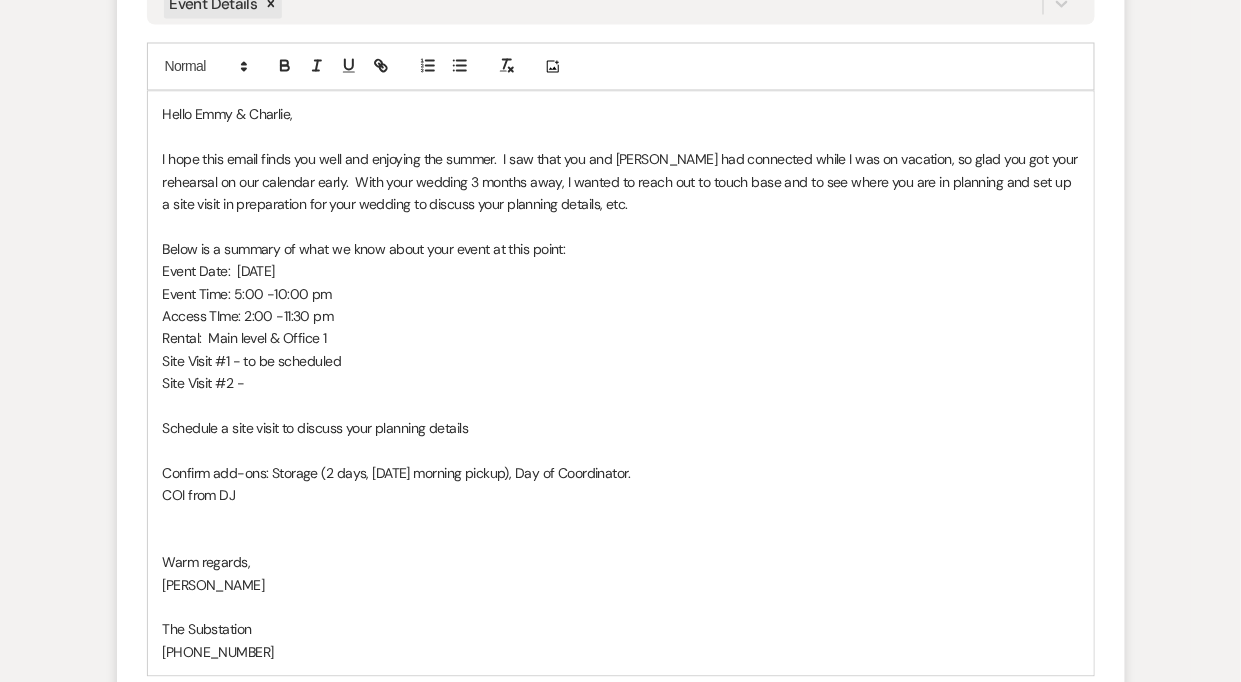 click on "Site Visit #2 -" at bounding box center [621, 384] 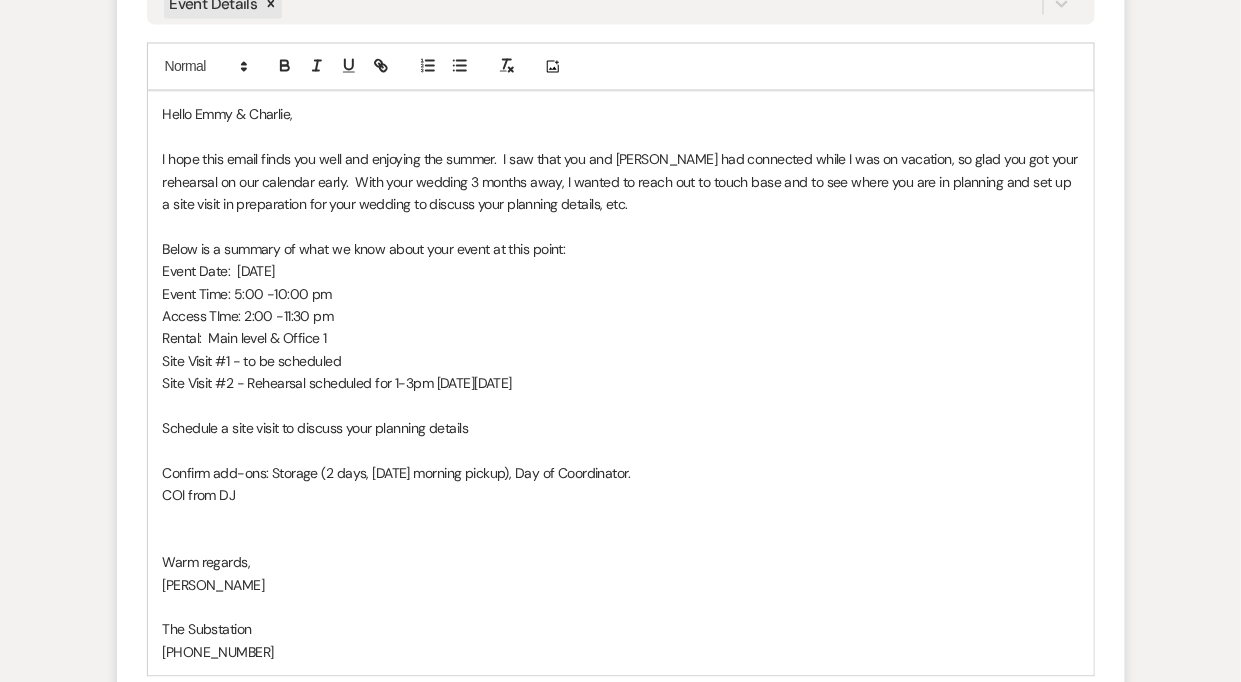 click at bounding box center [621, 407] 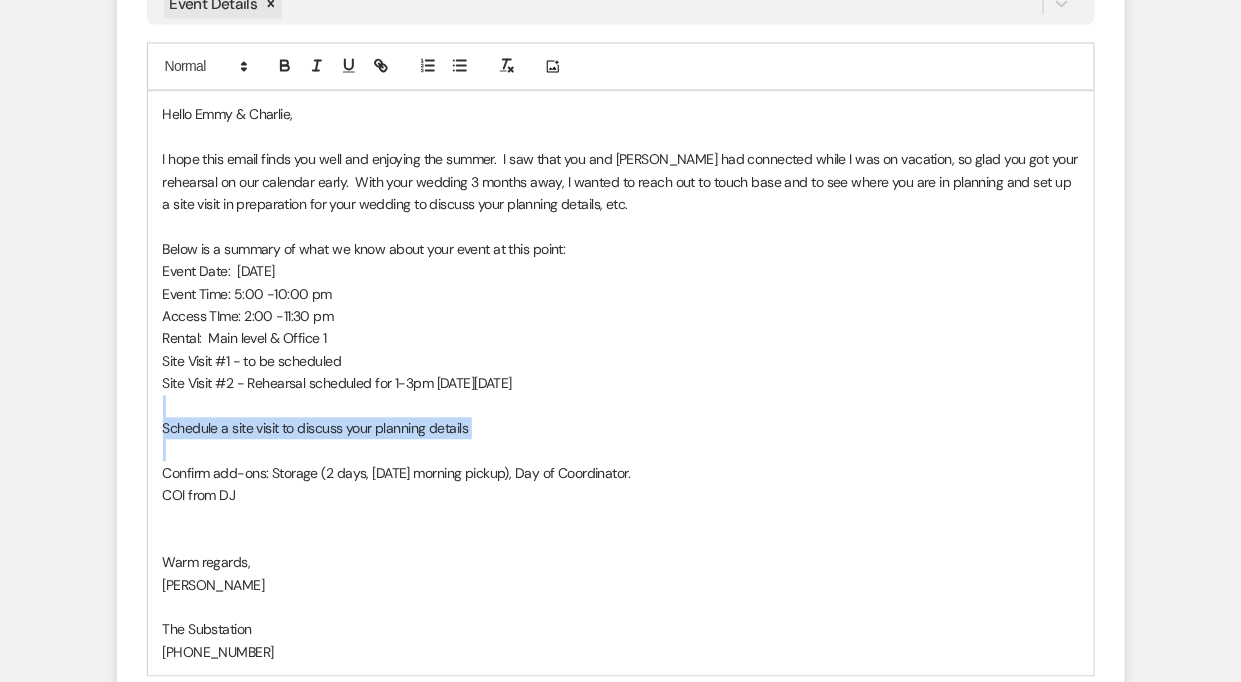 drag, startPoint x: 201, startPoint y: 413, endPoint x: 242, endPoint y: 458, distance: 60.876926 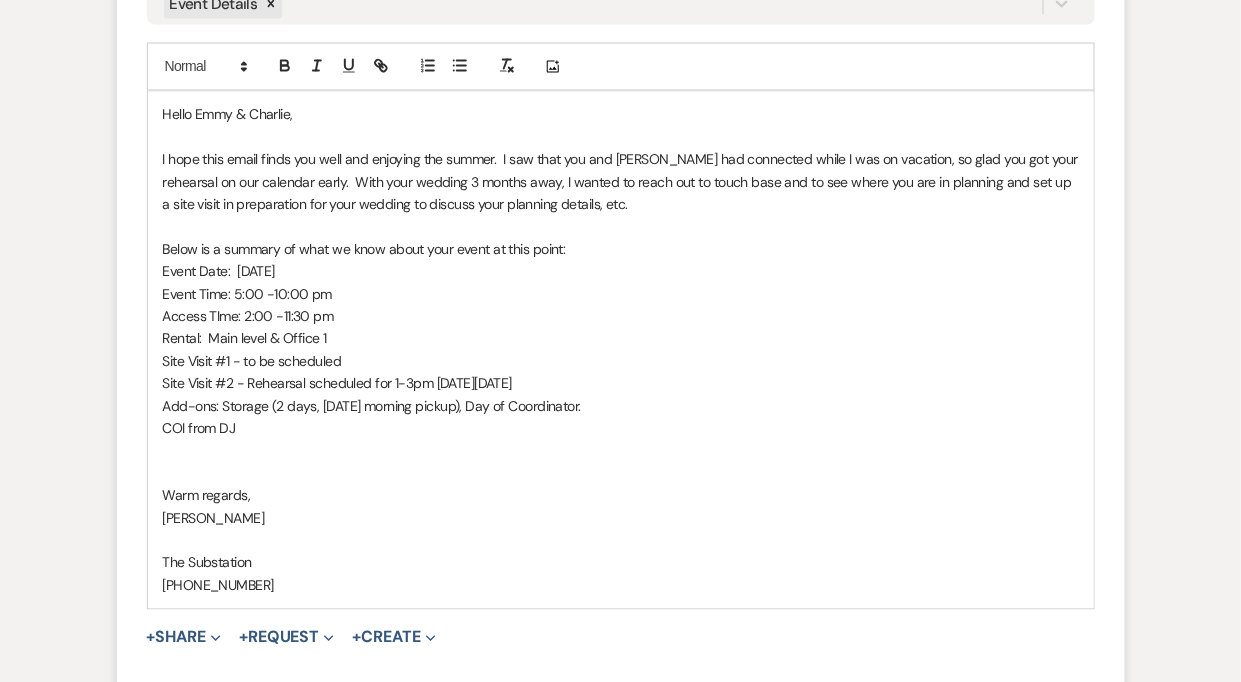 click on "Site Visit #2 - Rehearsal scheduled for 1-3pm [DATE][DATE]" at bounding box center (621, 384) 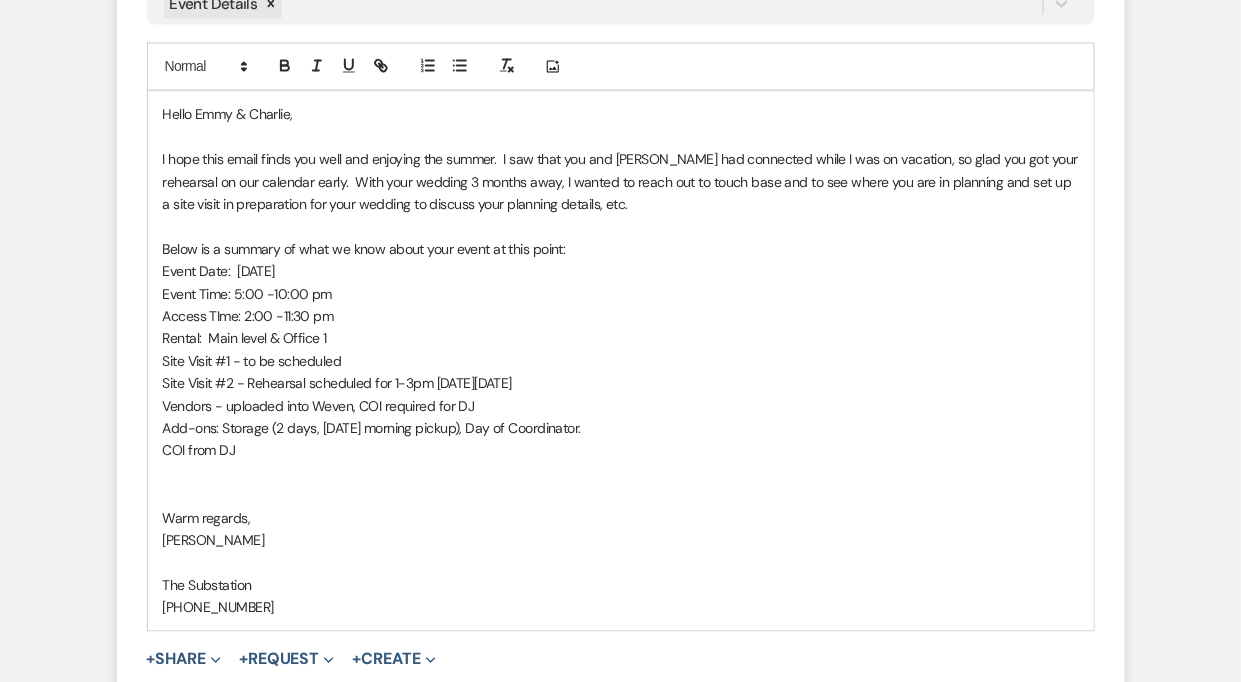 click on "Vendors - uploaded into Weven, COI required for DJ" at bounding box center (621, 407) 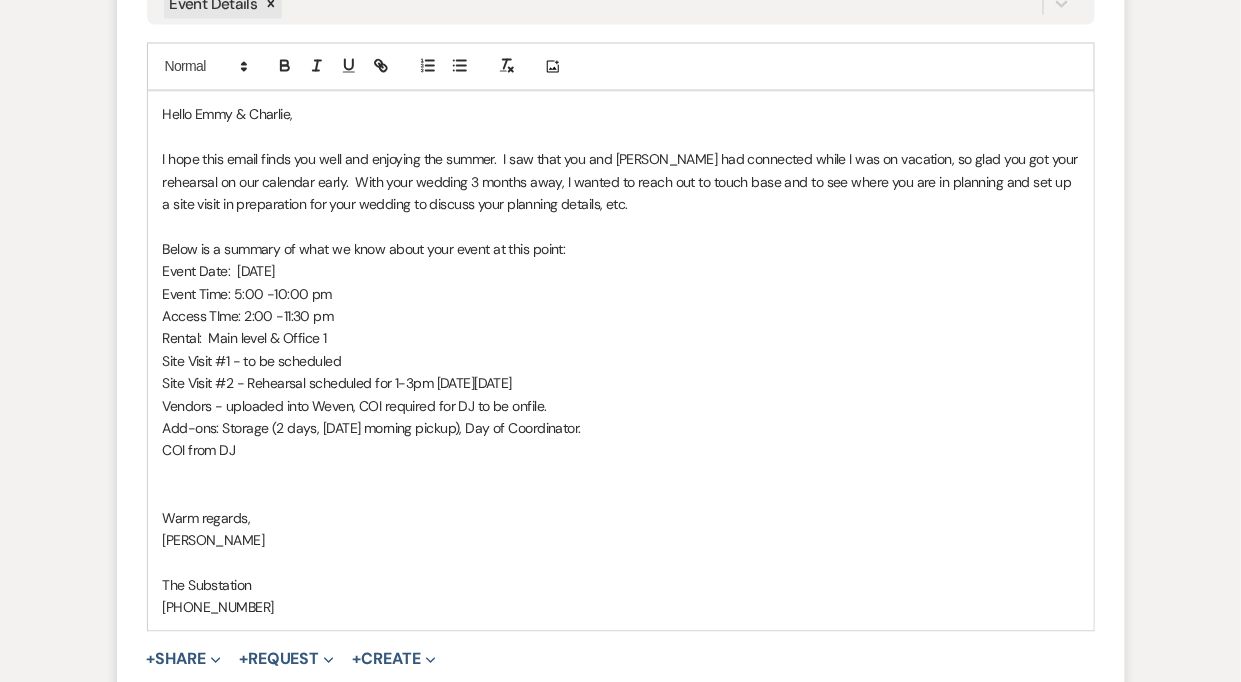 click on "Event Date:  [DATE]" at bounding box center [621, 272] 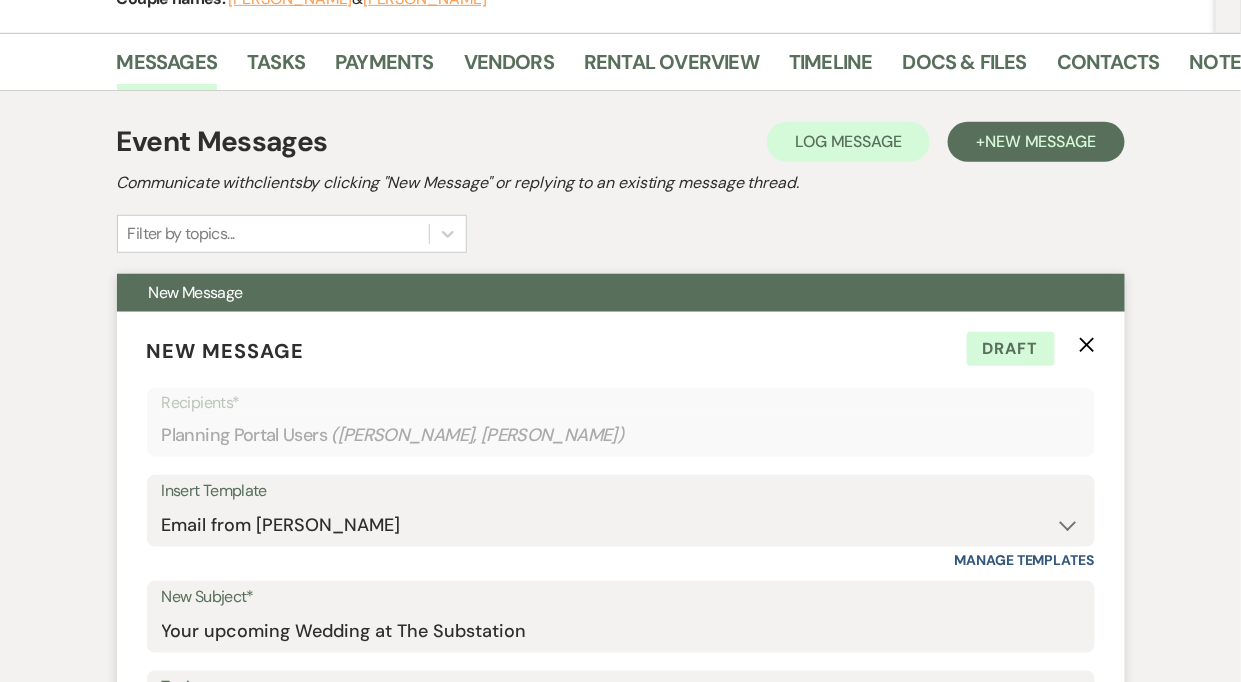 scroll, scrollTop: 0, scrollLeft: 0, axis: both 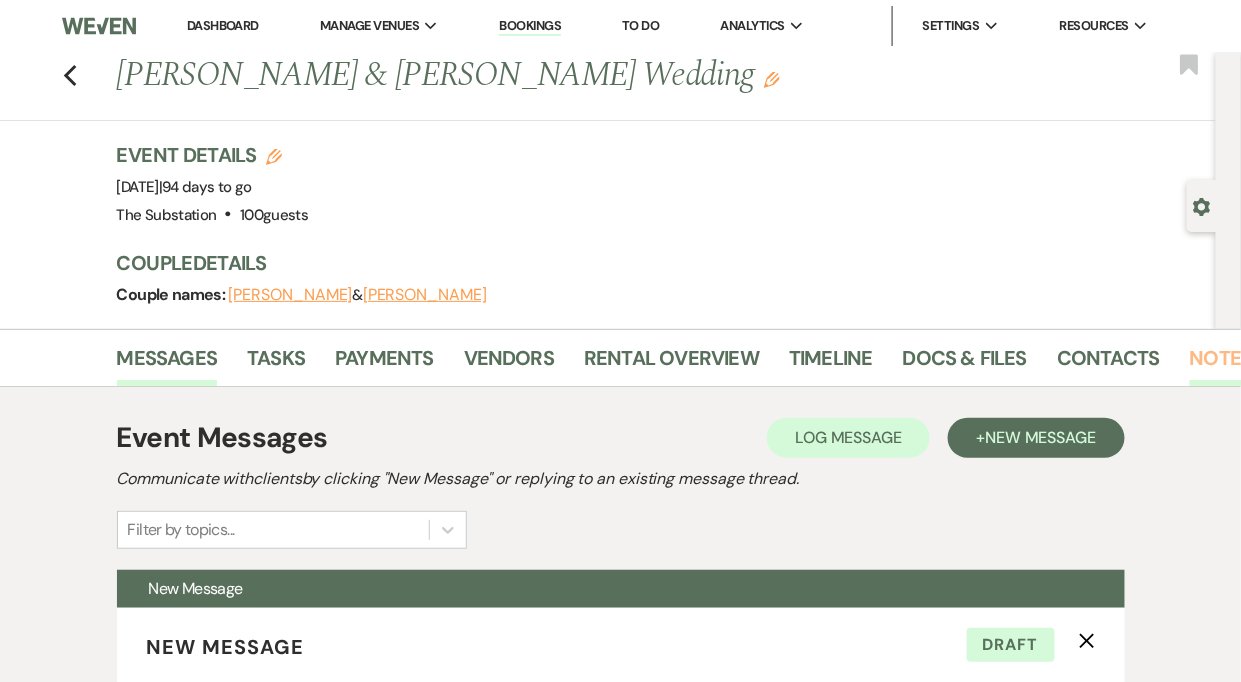 click on "Notes" at bounding box center (1221, 364) 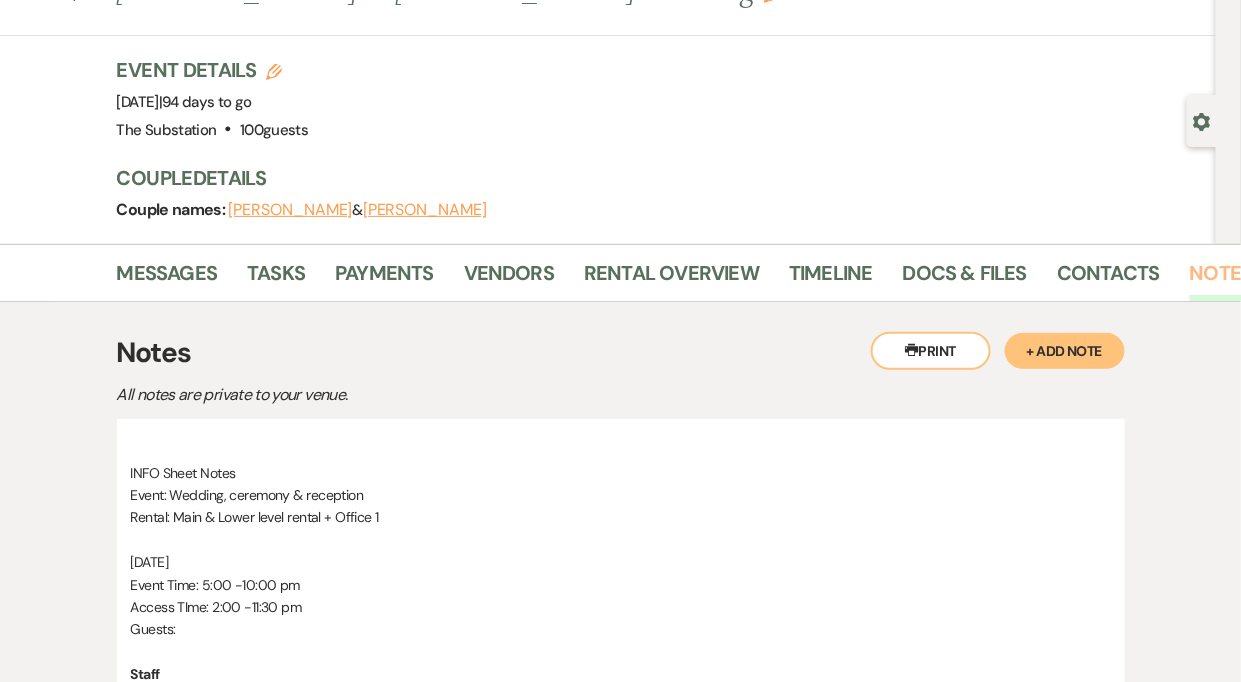 scroll, scrollTop: 88, scrollLeft: 0, axis: vertical 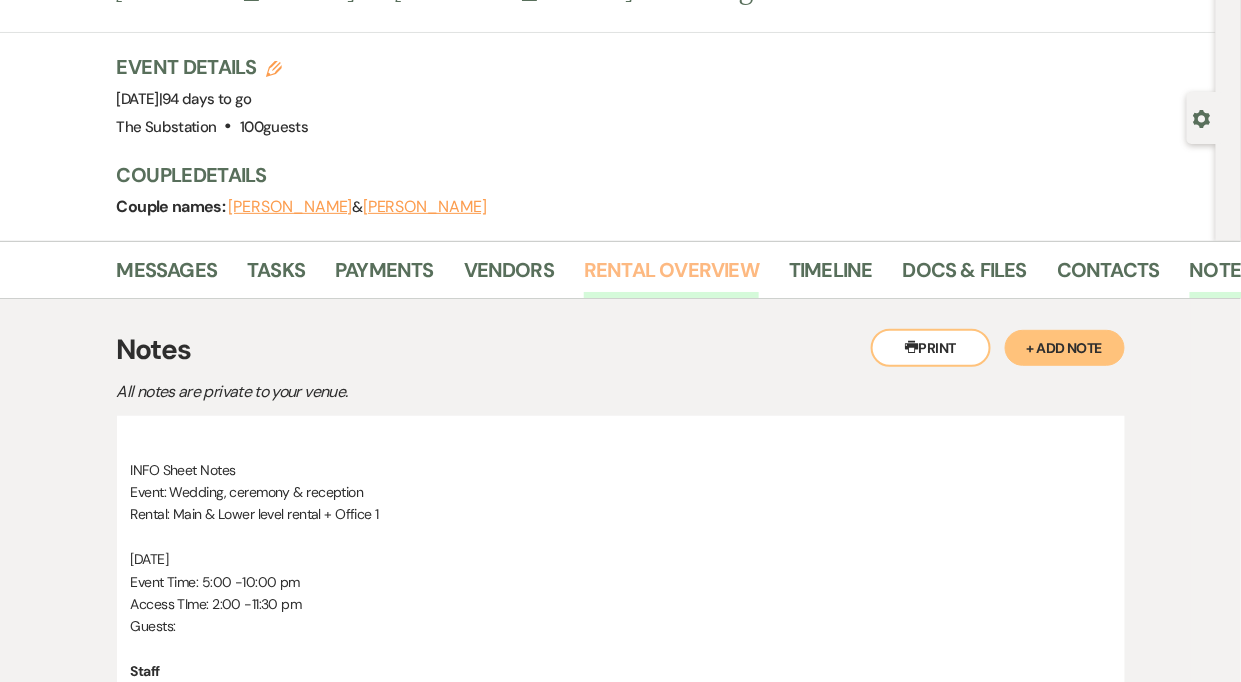 click on "Rental Overview" at bounding box center (671, 276) 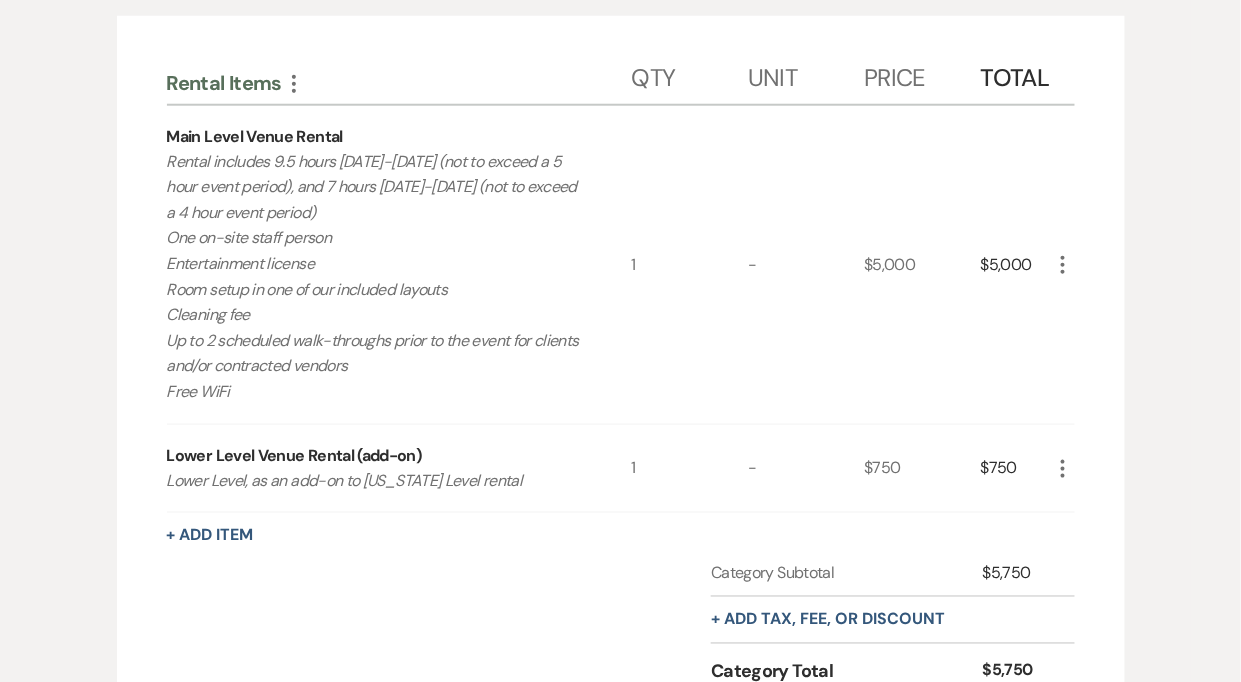 scroll, scrollTop: 224, scrollLeft: 0, axis: vertical 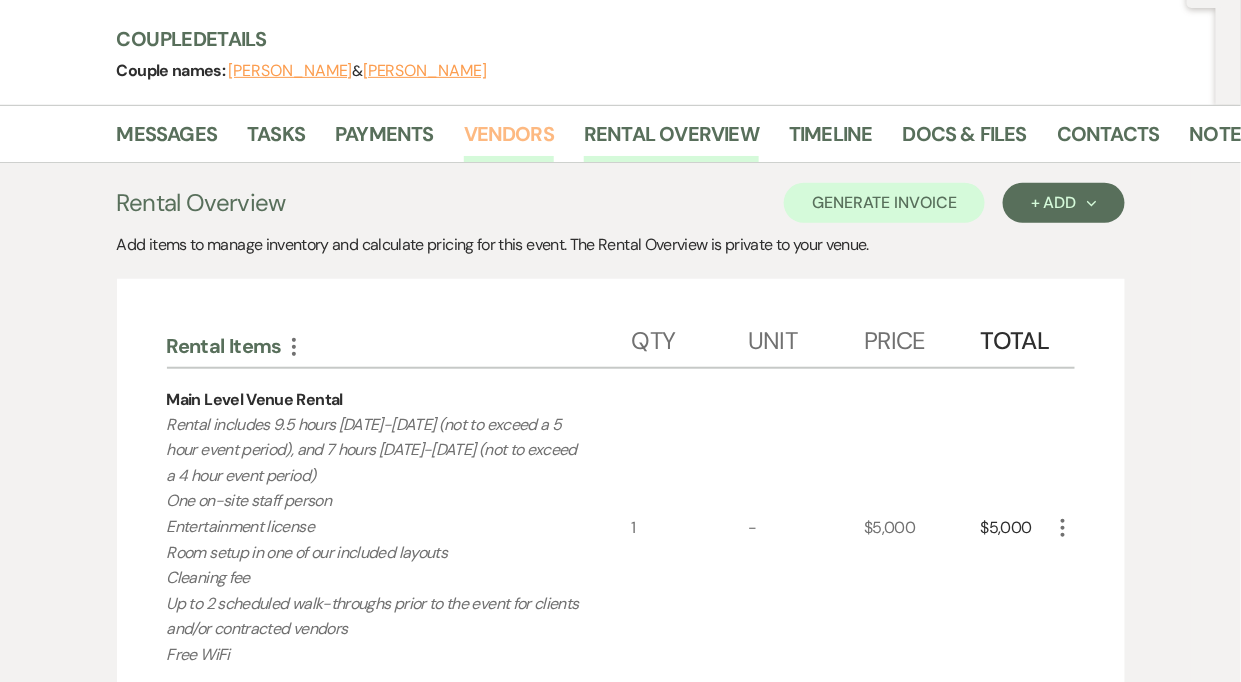 click on "Vendors" at bounding box center [509, 140] 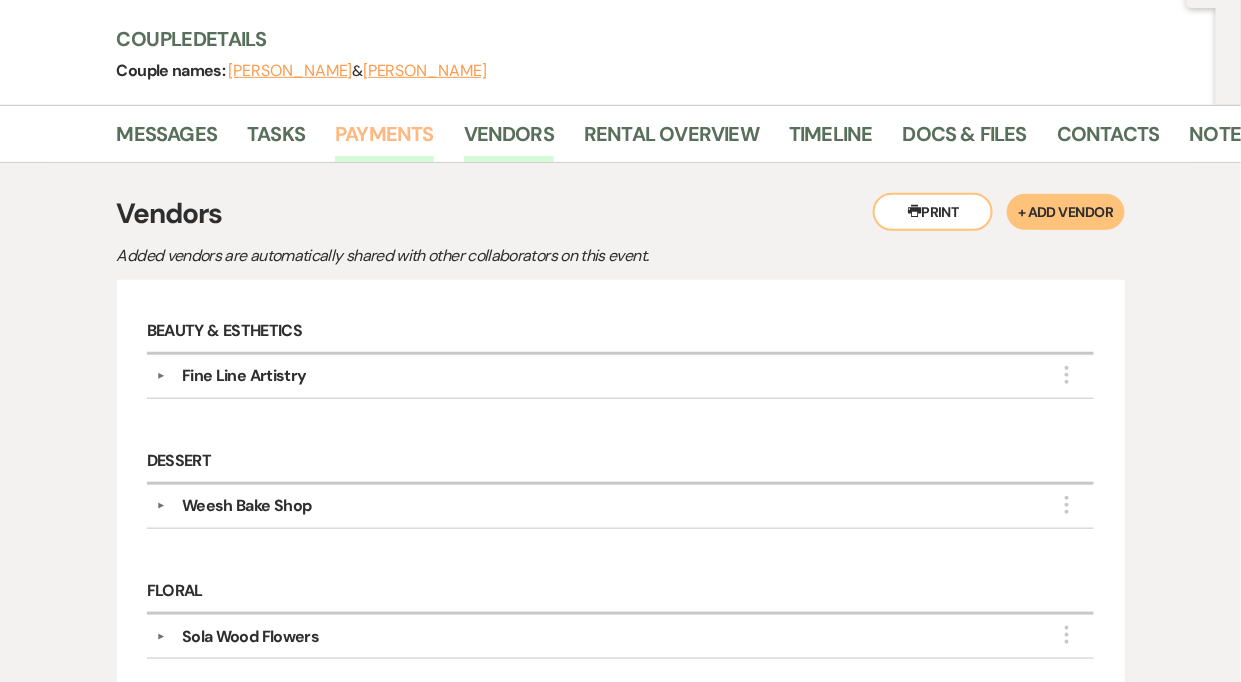 click on "Payments" at bounding box center (384, 140) 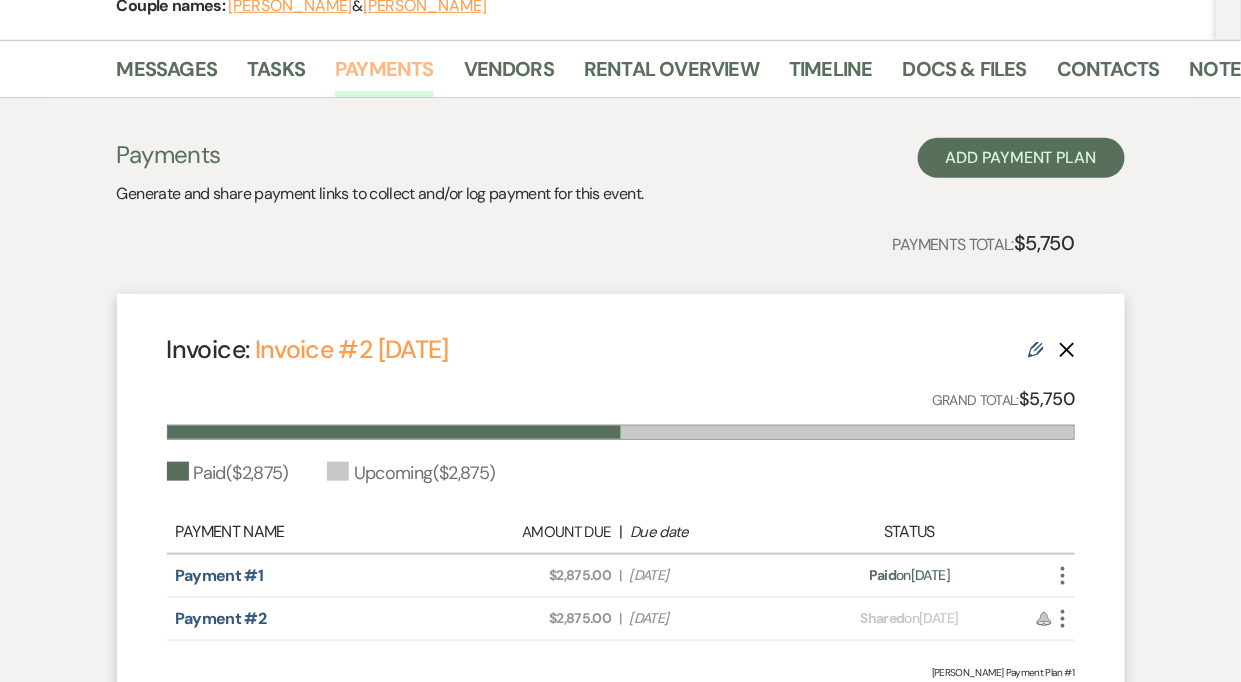 scroll, scrollTop: 488, scrollLeft: 0, axis: vertical 